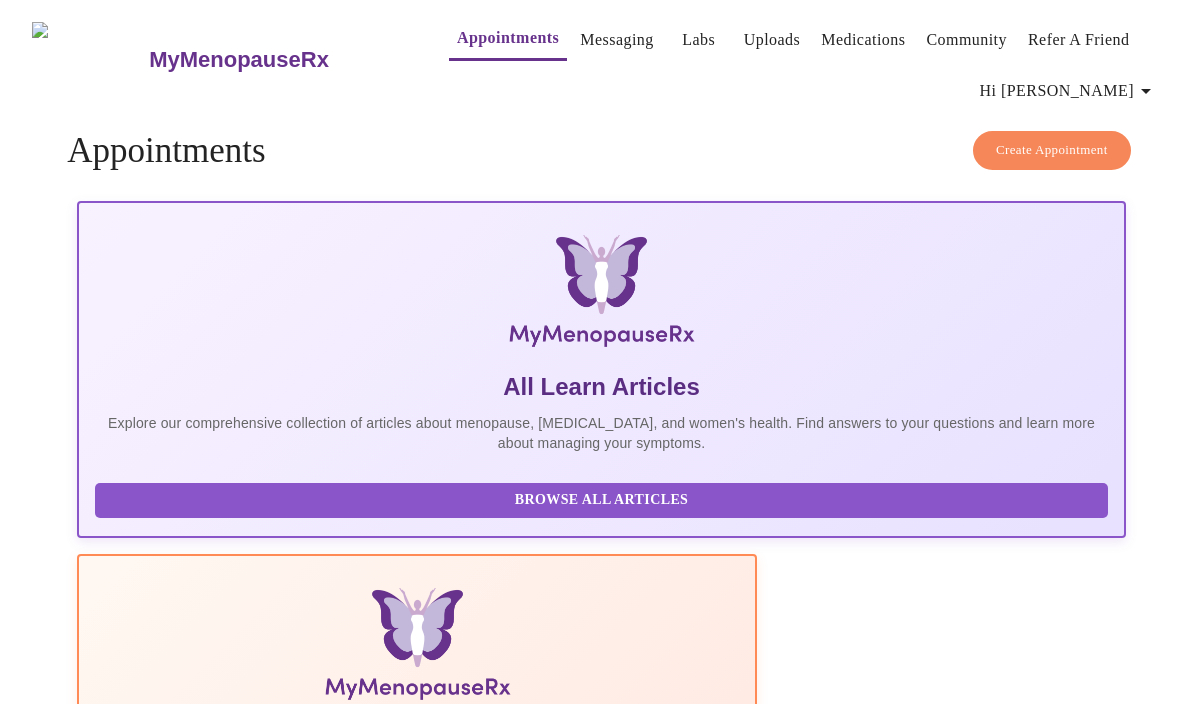 scroll, scrollTop: 0, scrollLeft: 0, axis: both 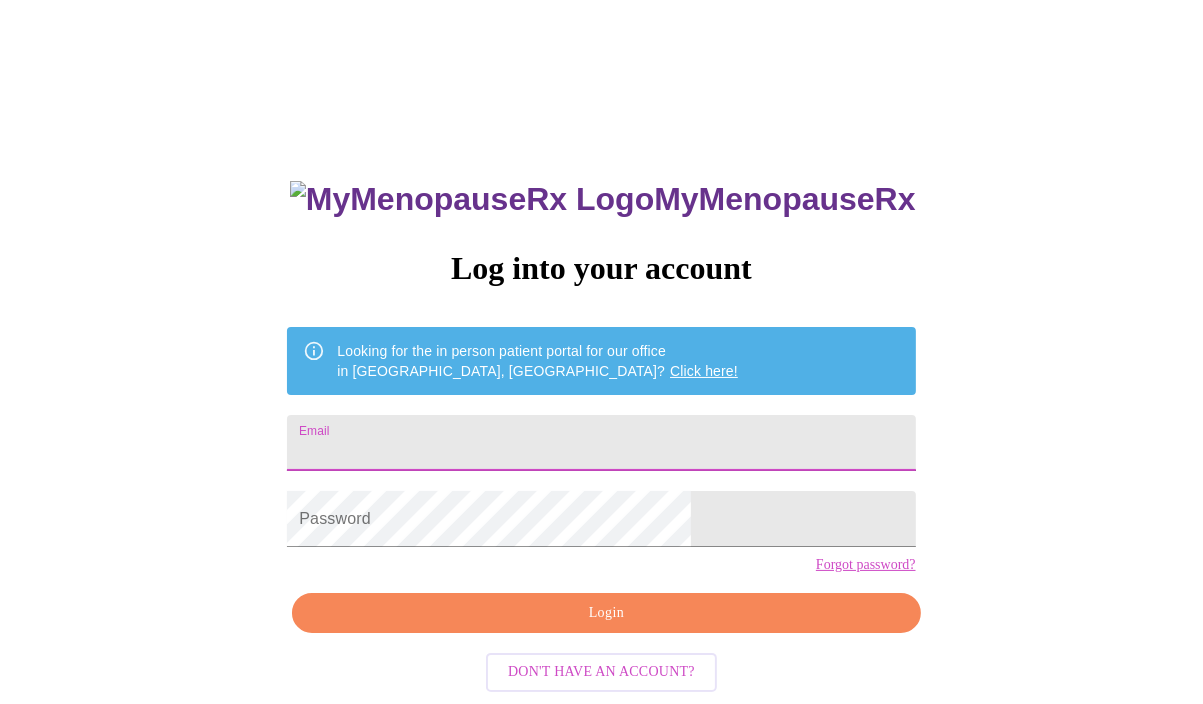 click on "Email" at bounding box center [601, 443] 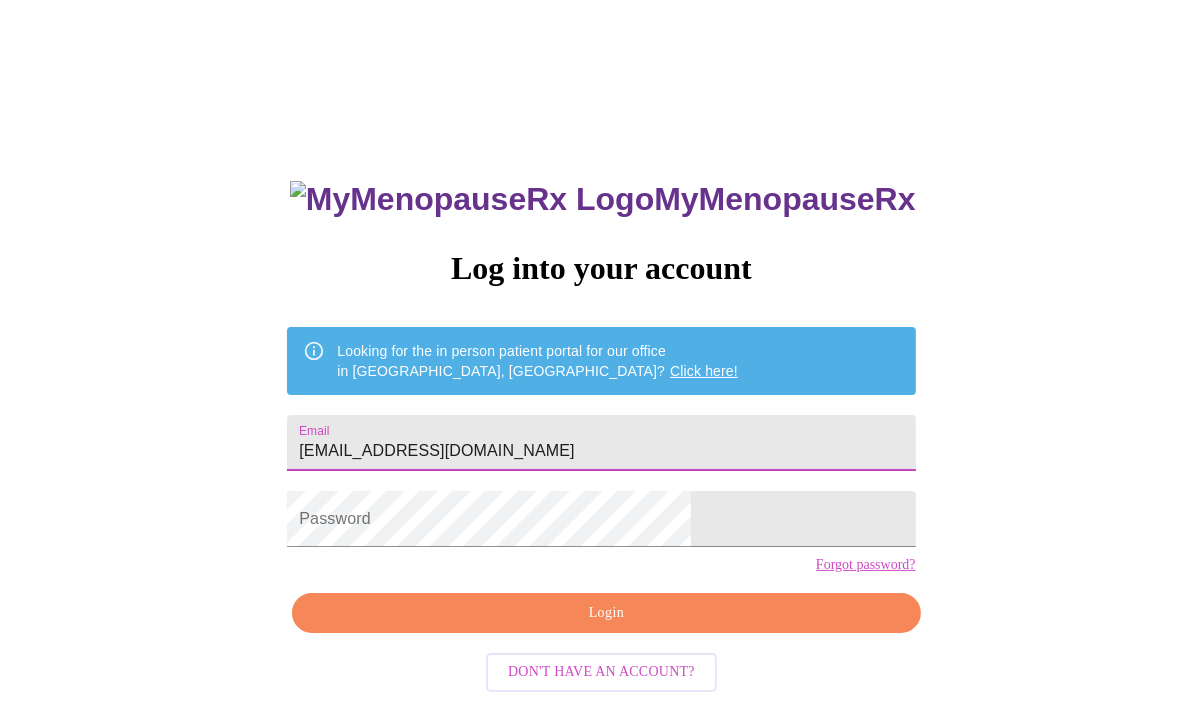 type on "laurastroup@live.com" 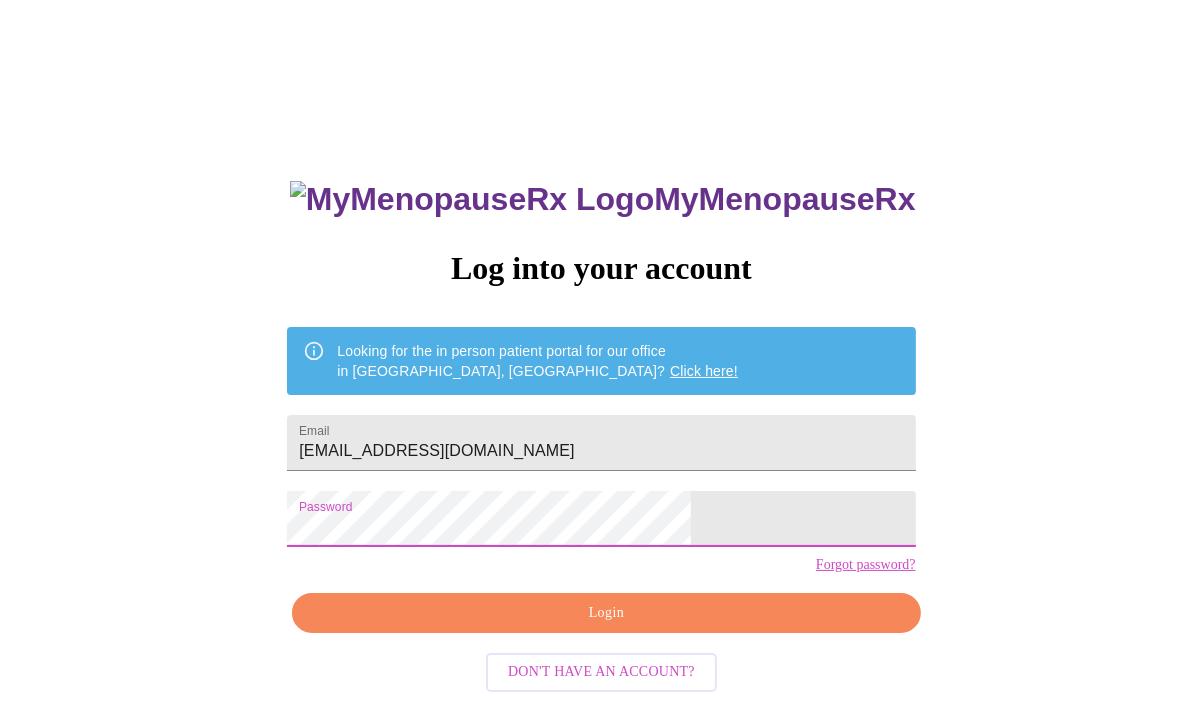 click on "Login" at bounding box center (606, 613) 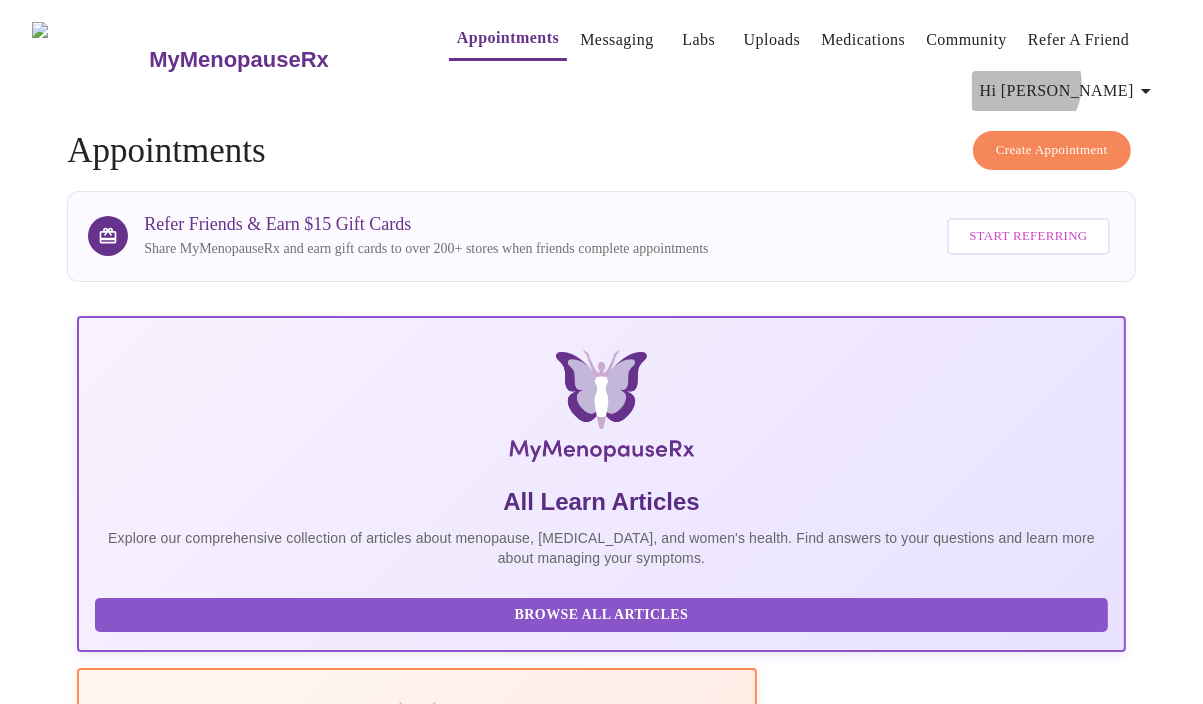 click on "Hi [PERSON_NAME]" at bounding box center (1069, 91) 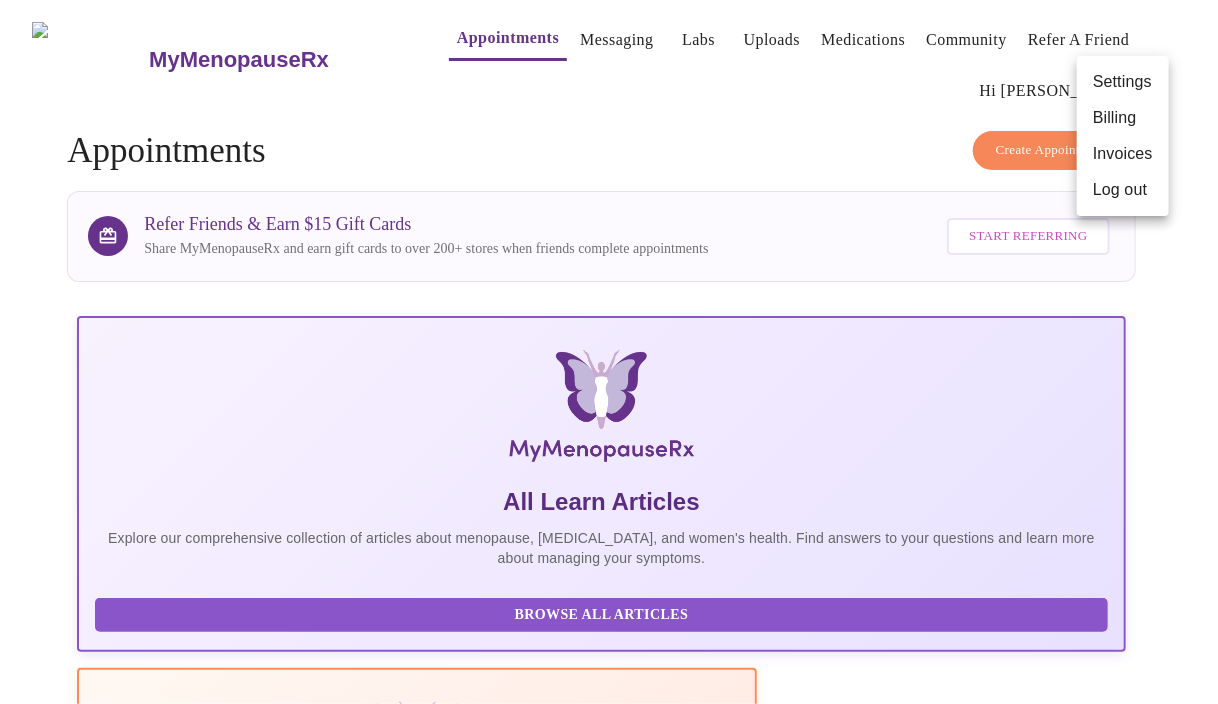 click at bounding box center (609, 352) 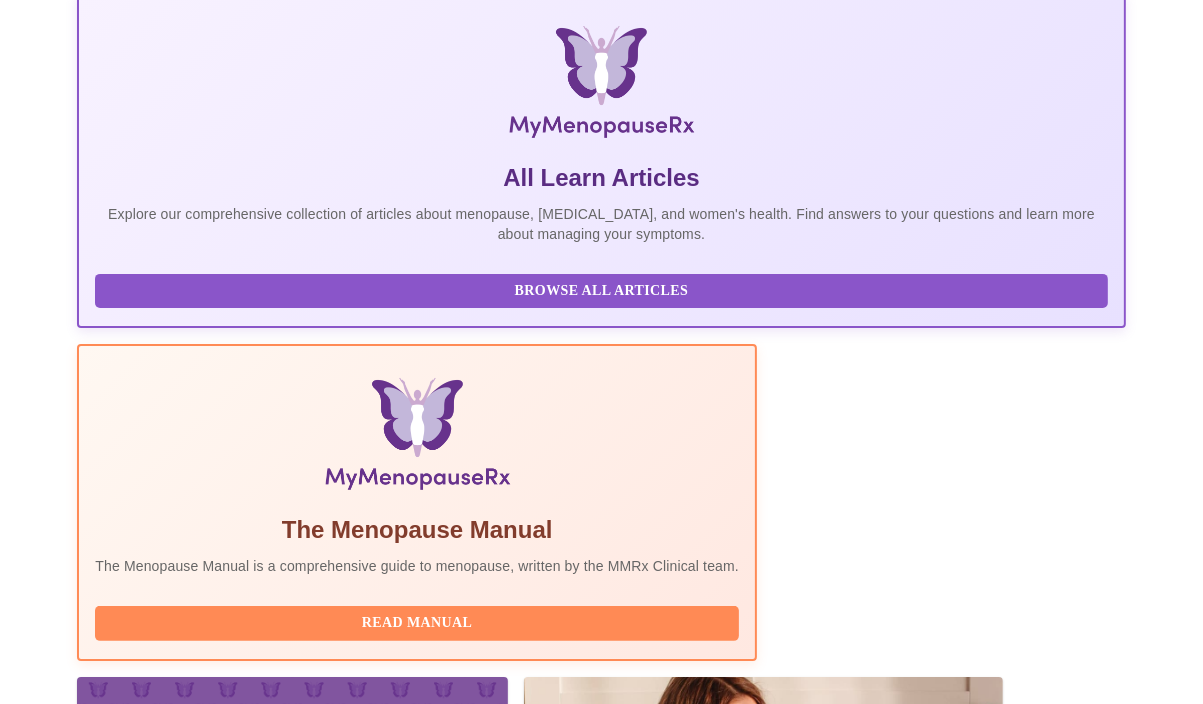 scroll, scrollTop: 0, scrollLeft: 0, axis: both 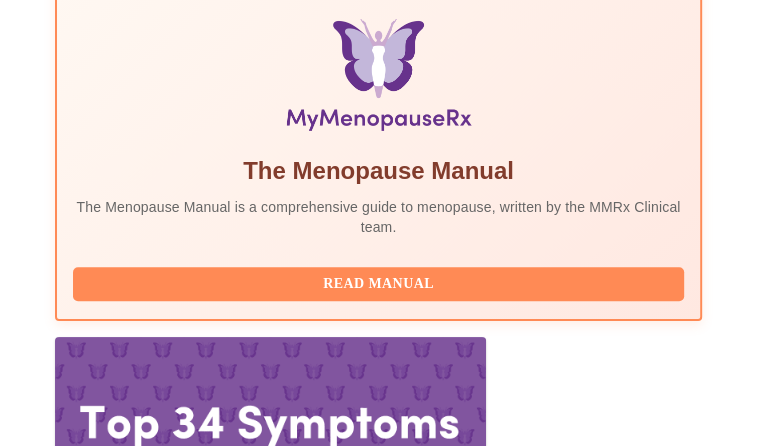 click on "Join Waiting Room" at bounding box center [596, 2701] 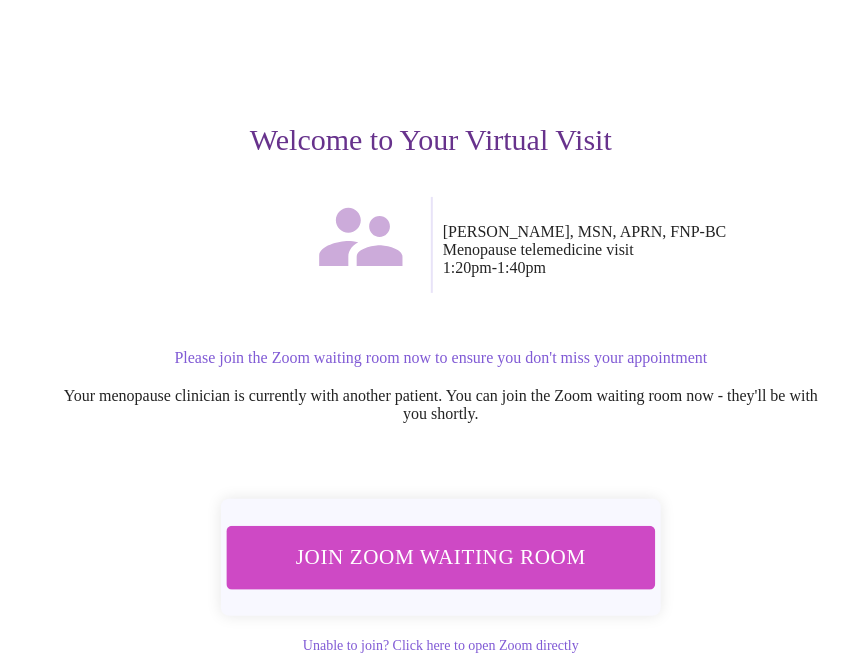 scroll, scrollTop: 157, scrollLeft: 0, axis: vertical 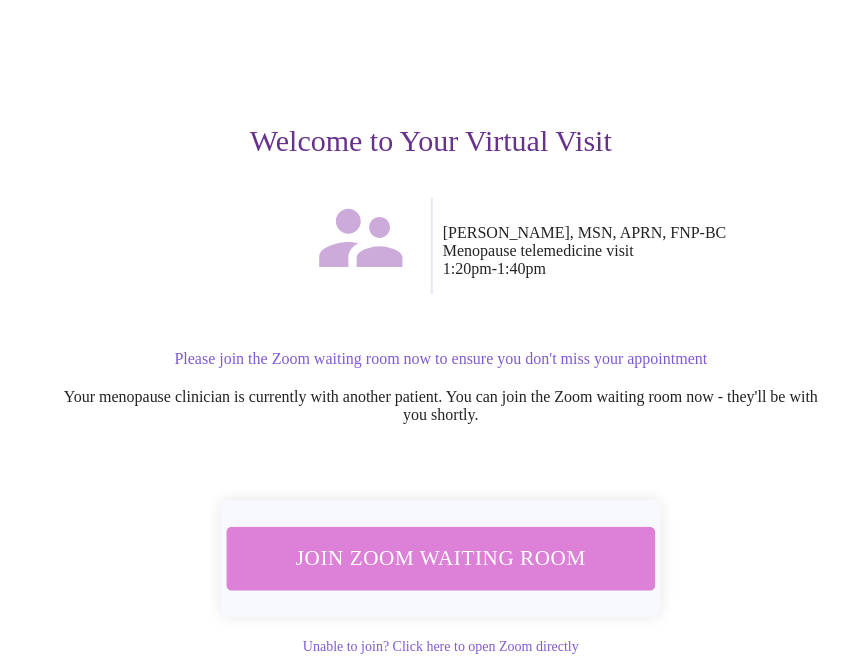 click on "Join Zoom Waiting Room" at bounding box center [441, 558] 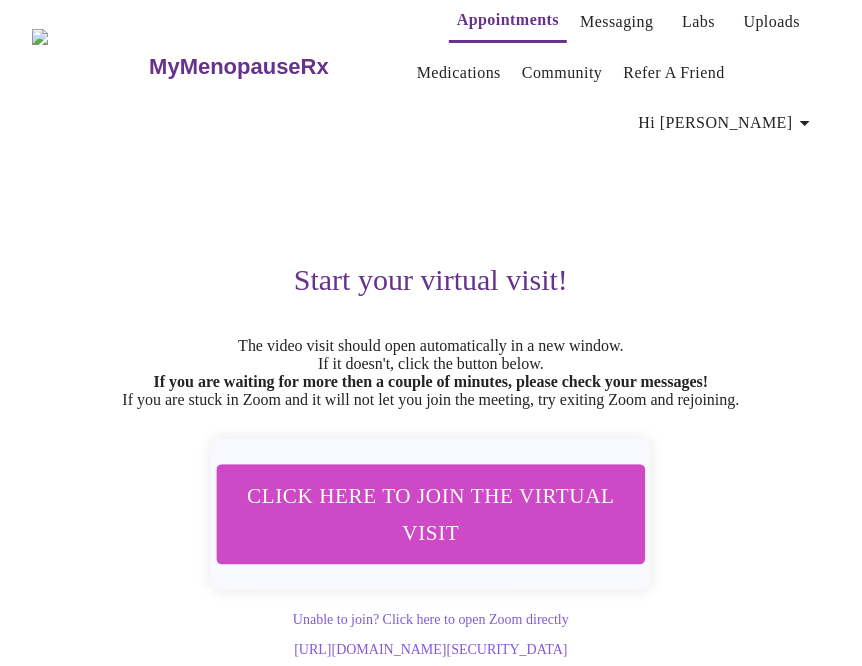 scroll, scrollTop: 12, scrollLeft: 0, axis: vertical 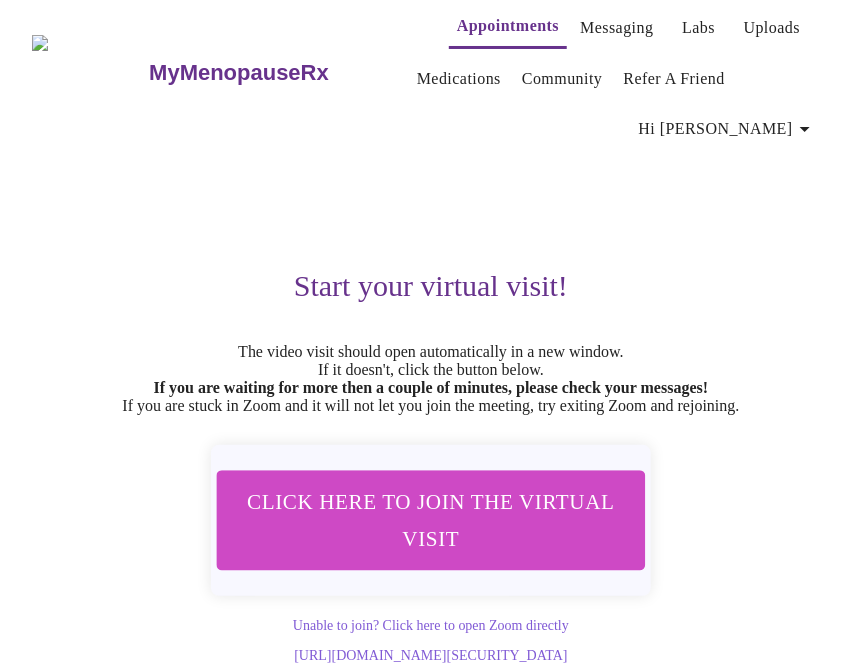 click on "Refer a Friend" at bounding box center [675, 79] 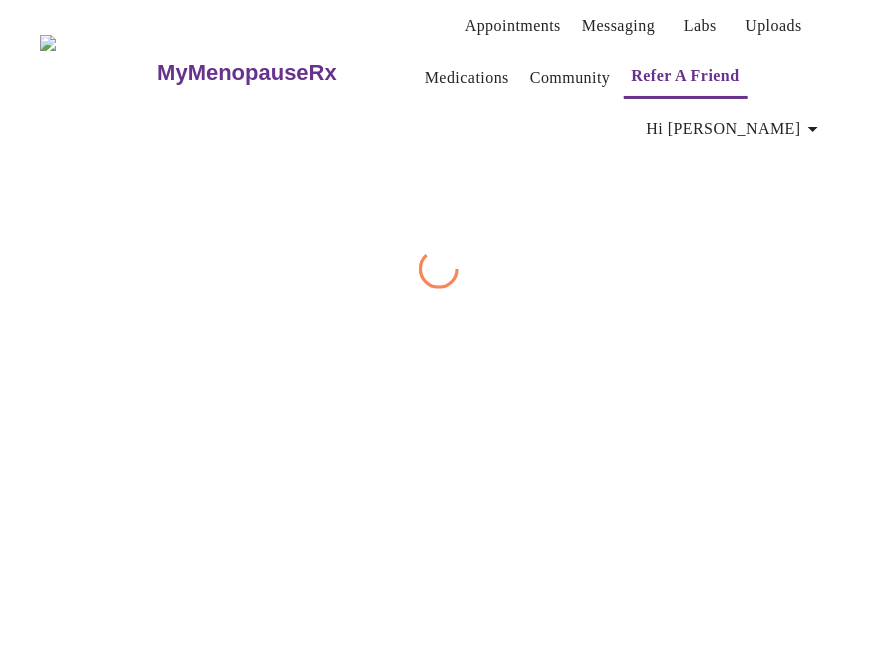scroll, scrollTop: 0, scrollLeft: 0, axis: both 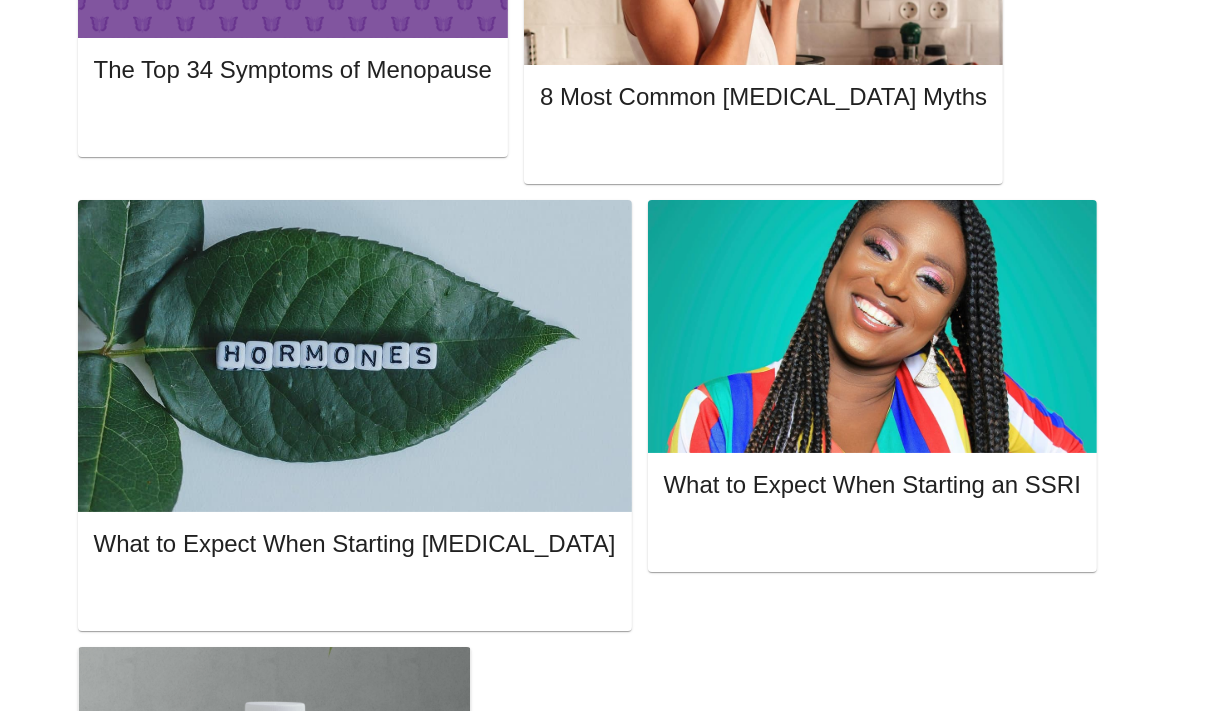 click on "[MEDICAL_DATA] / Menopause Symptoms  :  [DATE] 1:20pm - 1:40pm CDT   with  [PERSON_NAME], MSN, APRN, FNP-BC We are submitting your virtual visit to your insurance provider. This could take up to 30 days." at bounding box center [551, 1895] 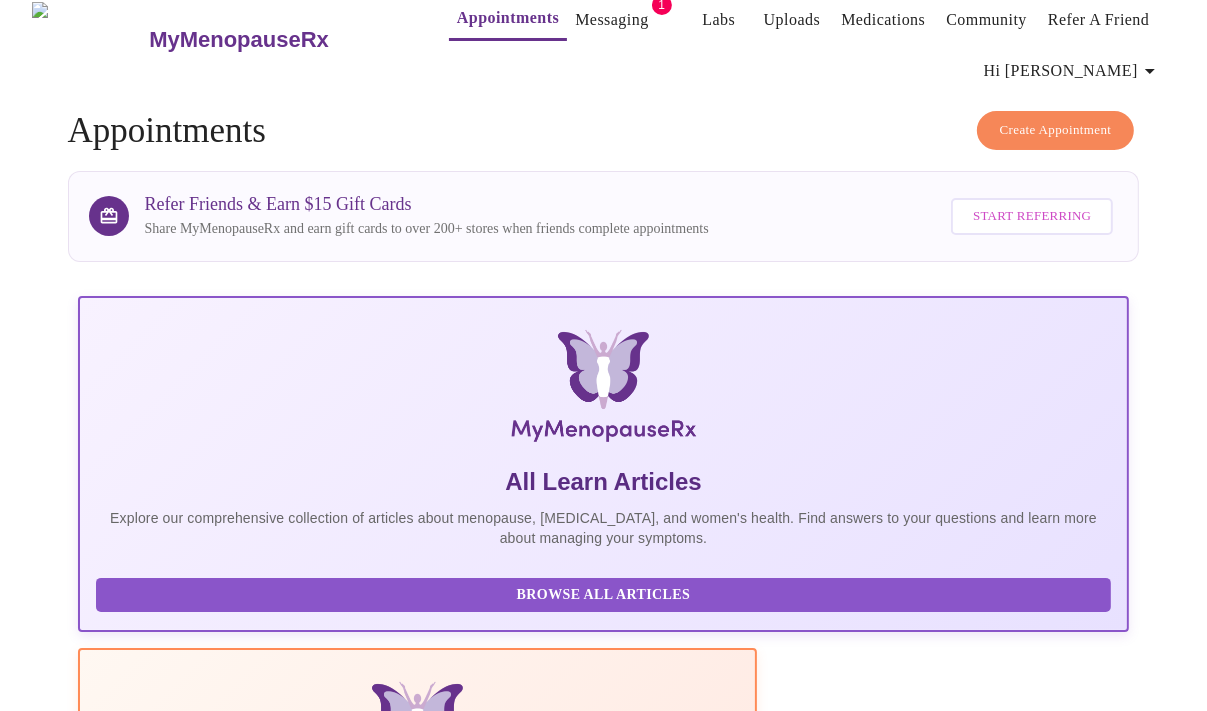 scroll, scrollTop: 0, scrollLeft: 0, axis: both 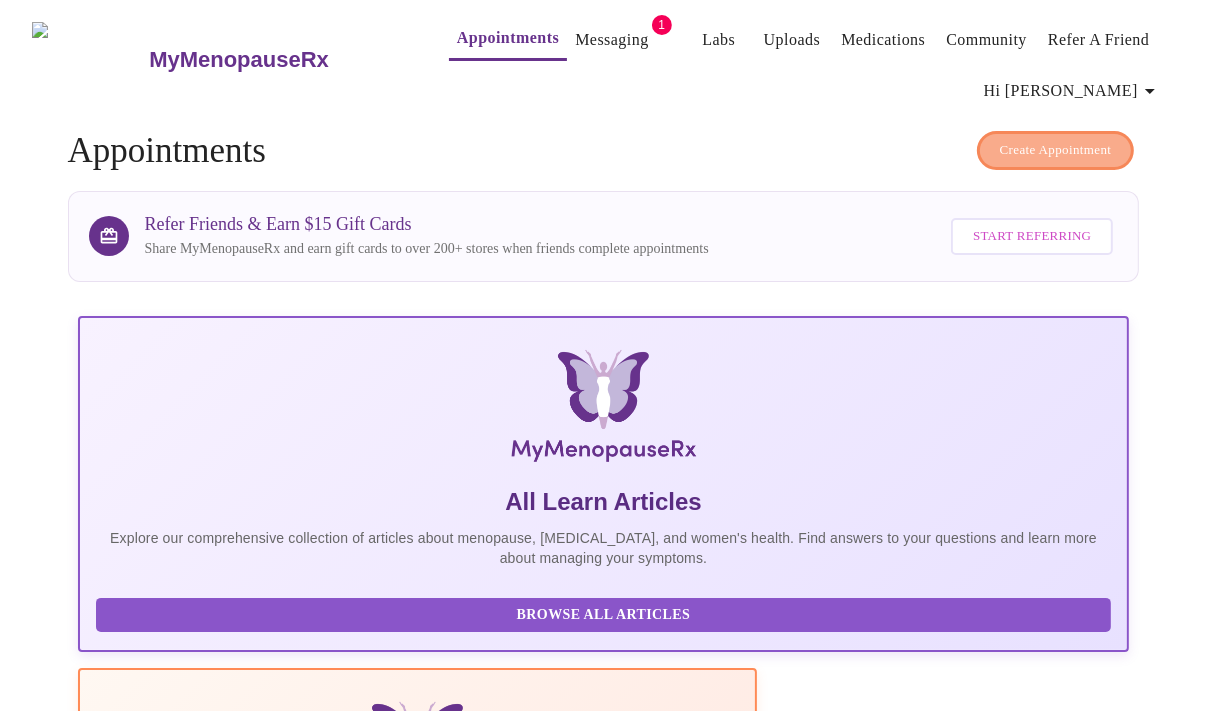 click on "Create Appointment" at bounding box center [1056, 150] 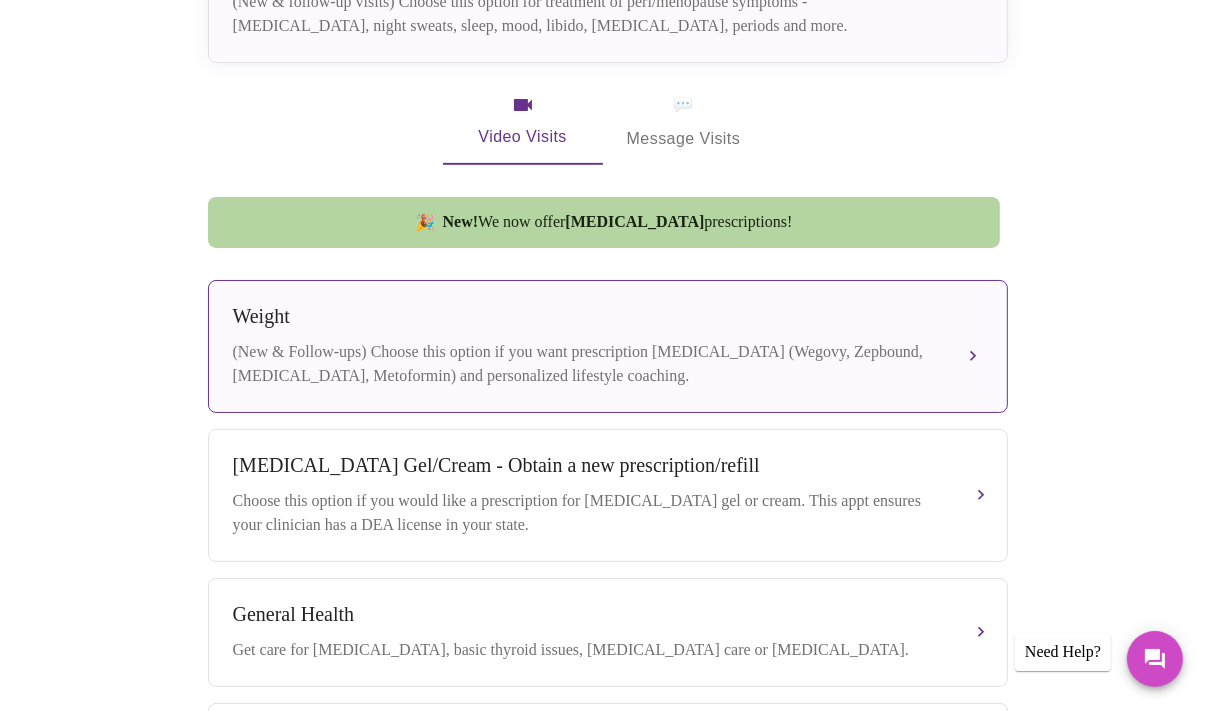 scroll, scrollTop: 600, scrollLeft: 0, axis: vertical 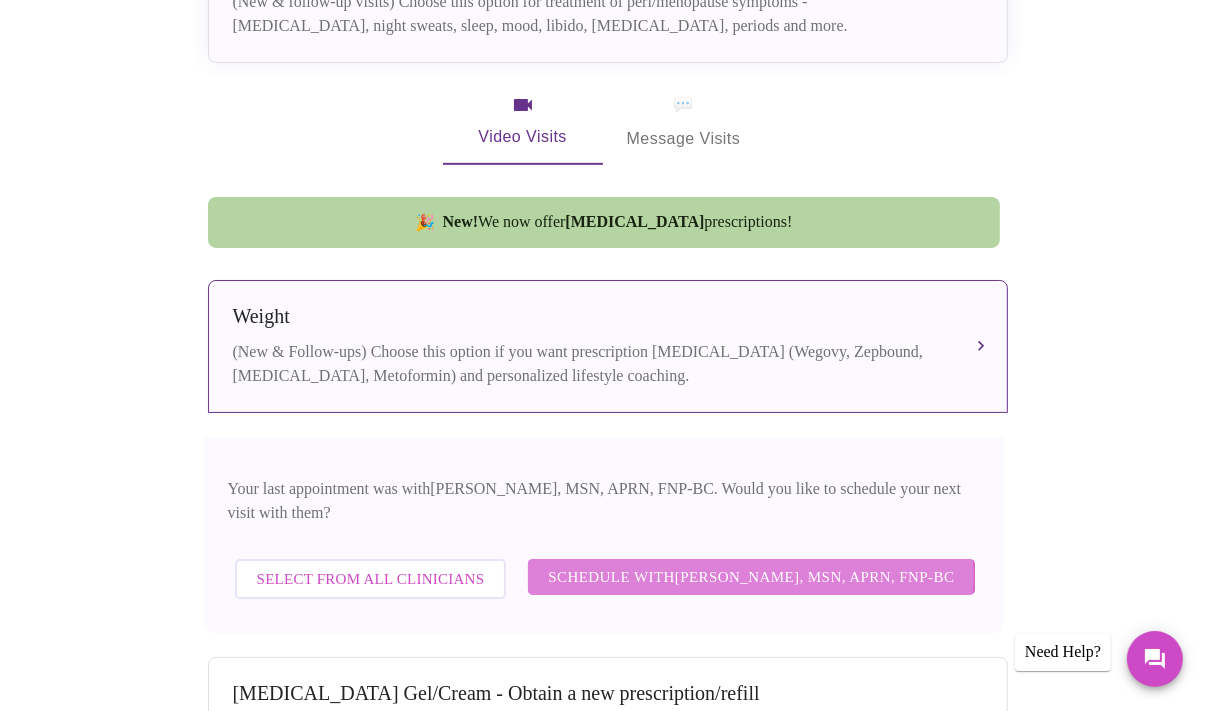 click on "Schedule with  [PERSON_NAME], MSN, APRN, FNP-BC" at bounding box center [751, 577] 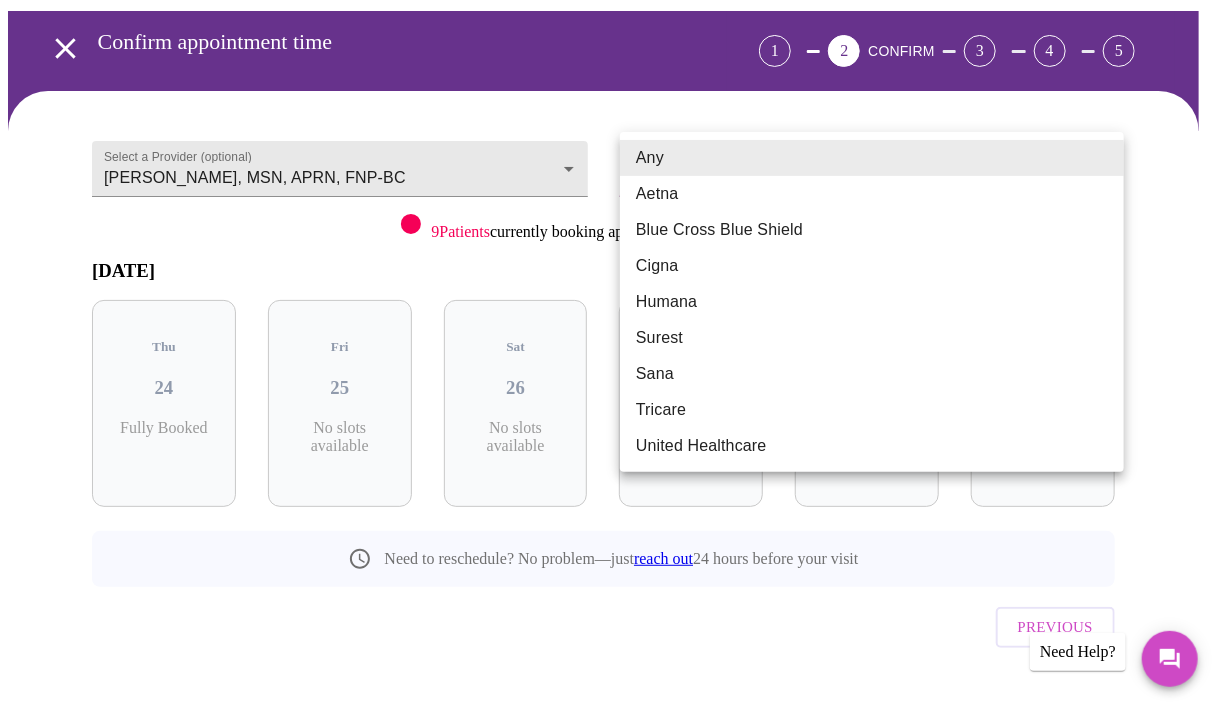 click on "MyMenopauseRx Appointments Messaging 1 Labs Uploads Medications Community Refer a Friend Hi [PERSON_NAME] appointment time 1 2 CONFIRM 3 4 5 Select a Provider (optional) [PERSON_NAME], MSN, APRN, FNP-BC [PERSON_NAME], MSN, APRN, FNP-BC Select an Insurance Provider (optional) Any Any 9  Patients  currently booking appointments from  [US_STATE] [DATE] Thu 24 Fully Booked Fri 25 No slots available Sat 26 No slots available Sun 27 No slots available Mon 28 No slots available Tue 29 No slots available Need to reschedule? No problem—just  reach out  24 hours before your visit Previous Need Help? Settings Billing Invoices Log out Any Aetna Blue Cross Blue Shield Cigna Humana Surest Sana Tricare United Healthcare" at bounding box center [611, 328] 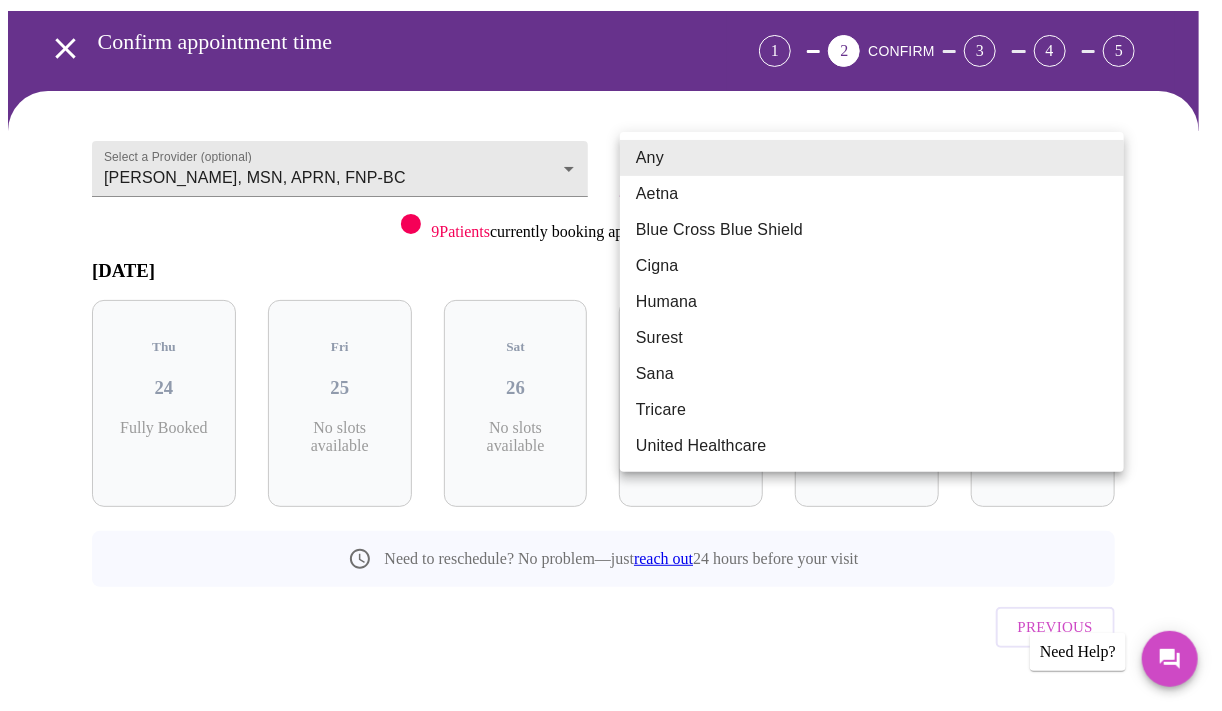 click on "Blue Cross Blue Shield" at bounding box center (872, 230) 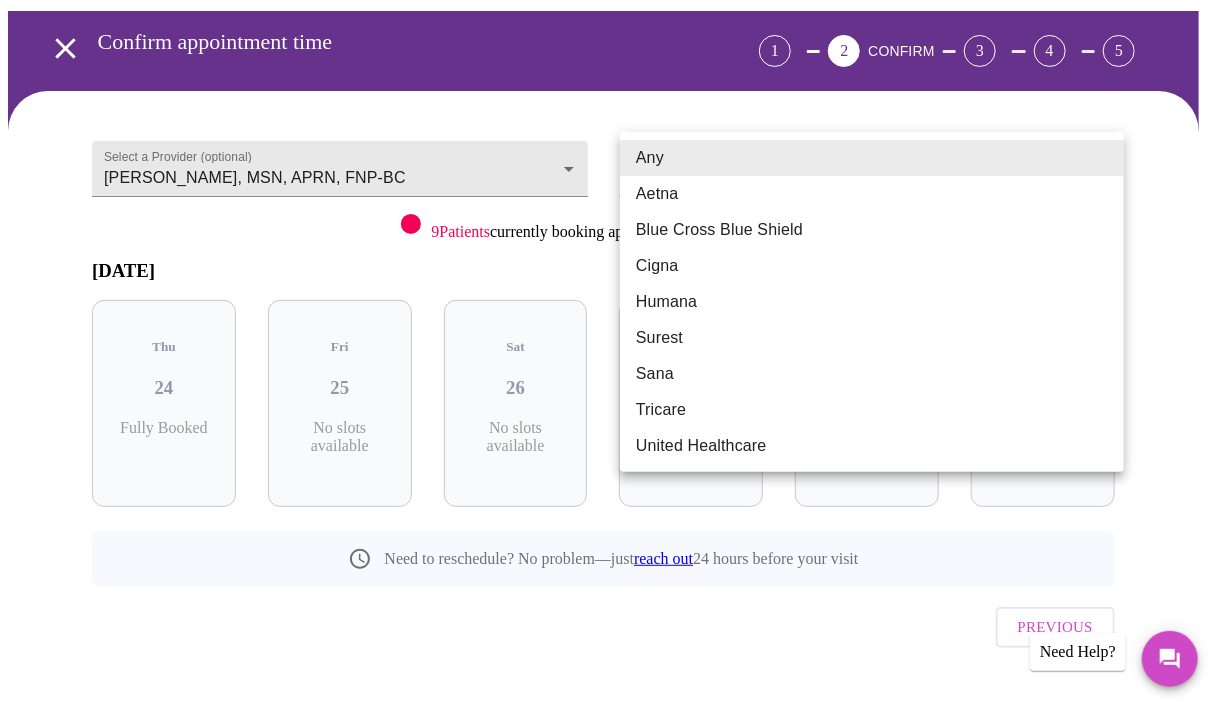 type on "Blue Cross Blue Shield" 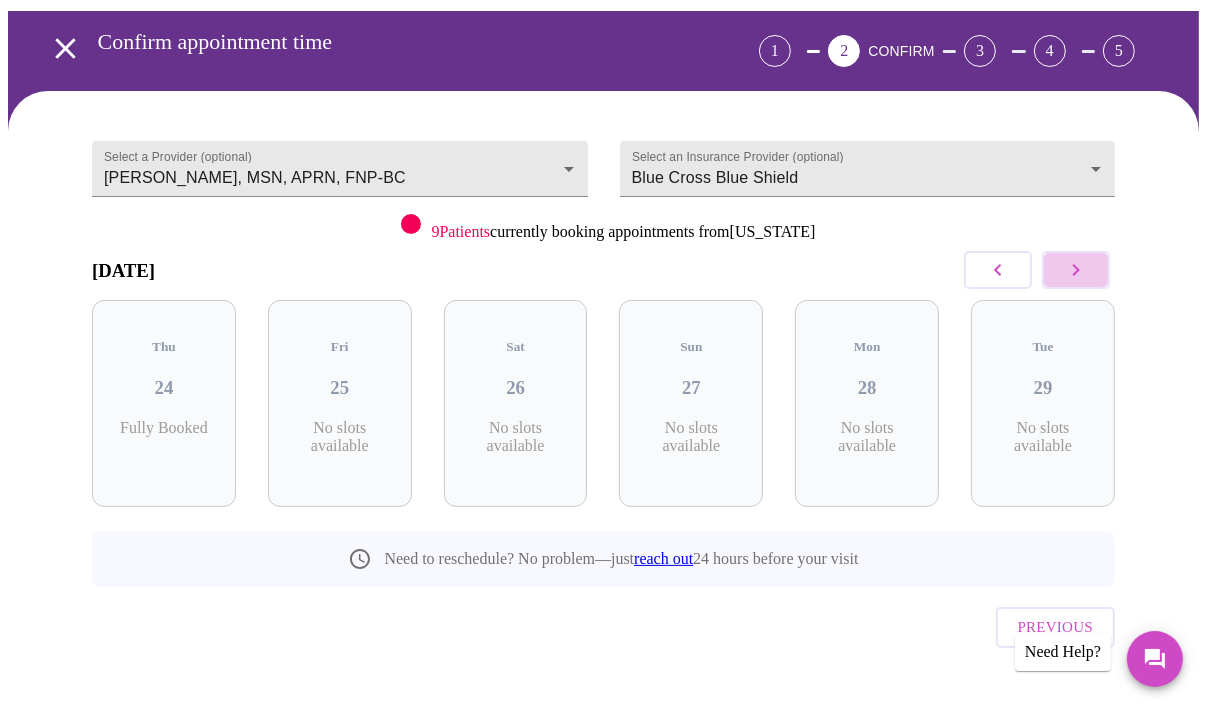 click 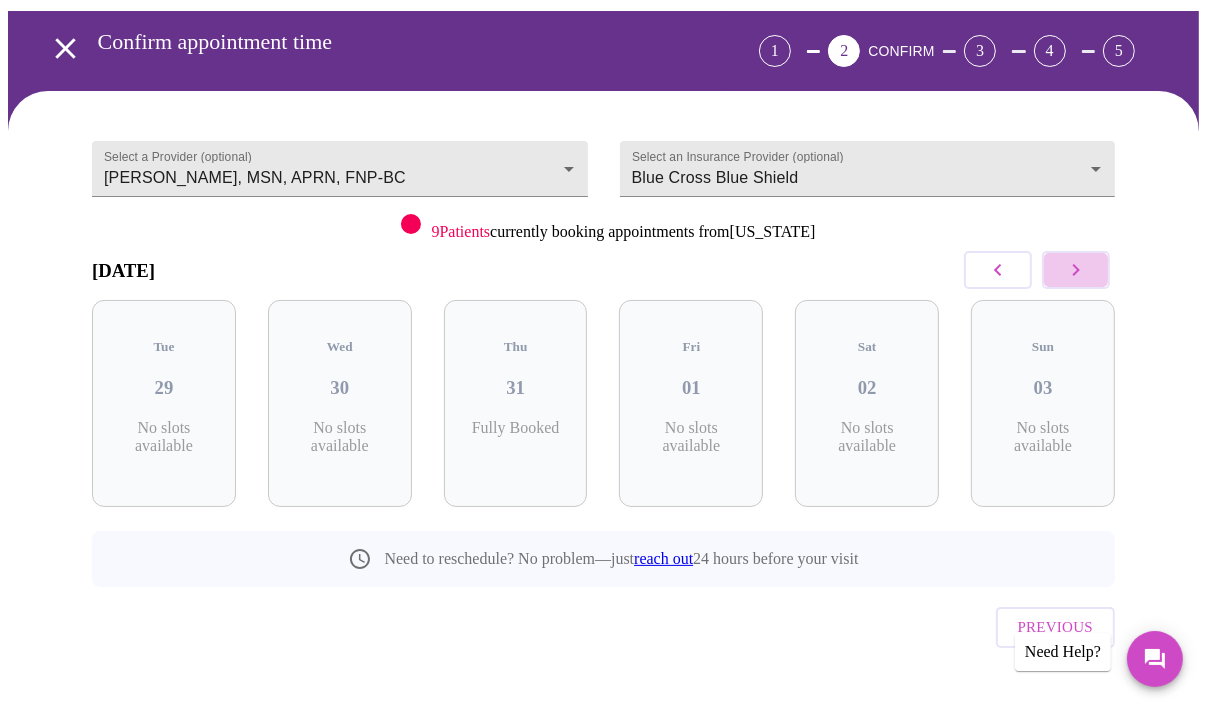 click 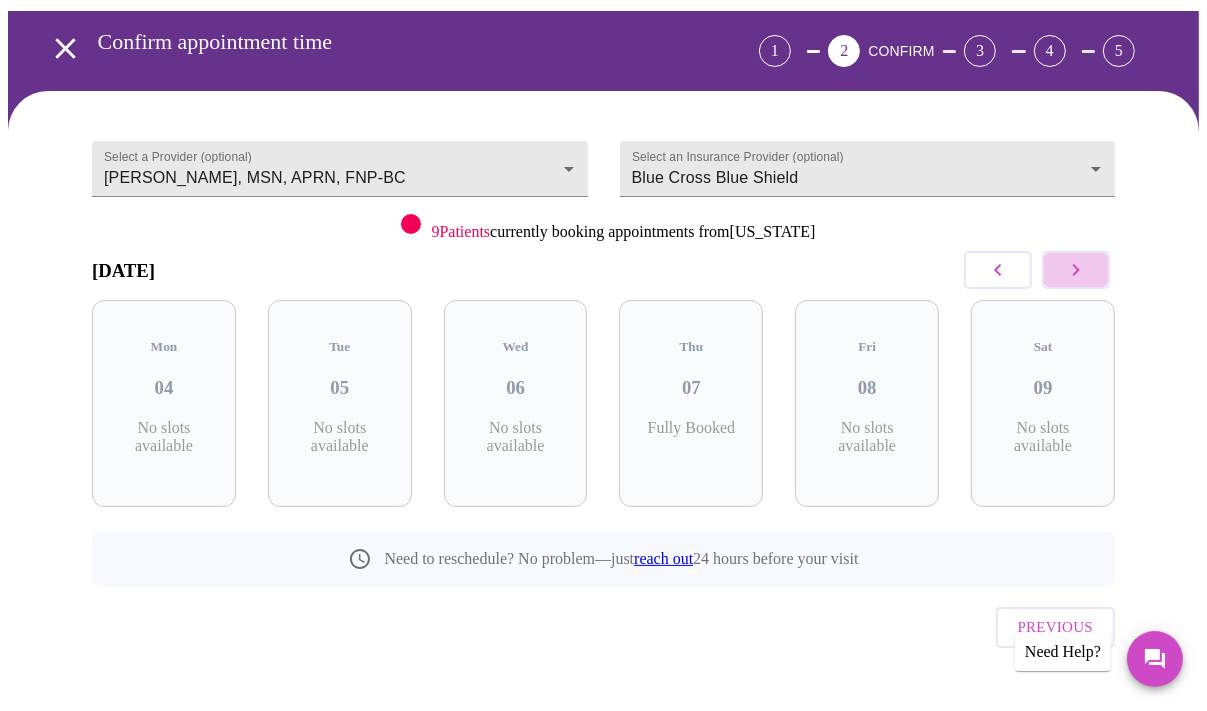 click 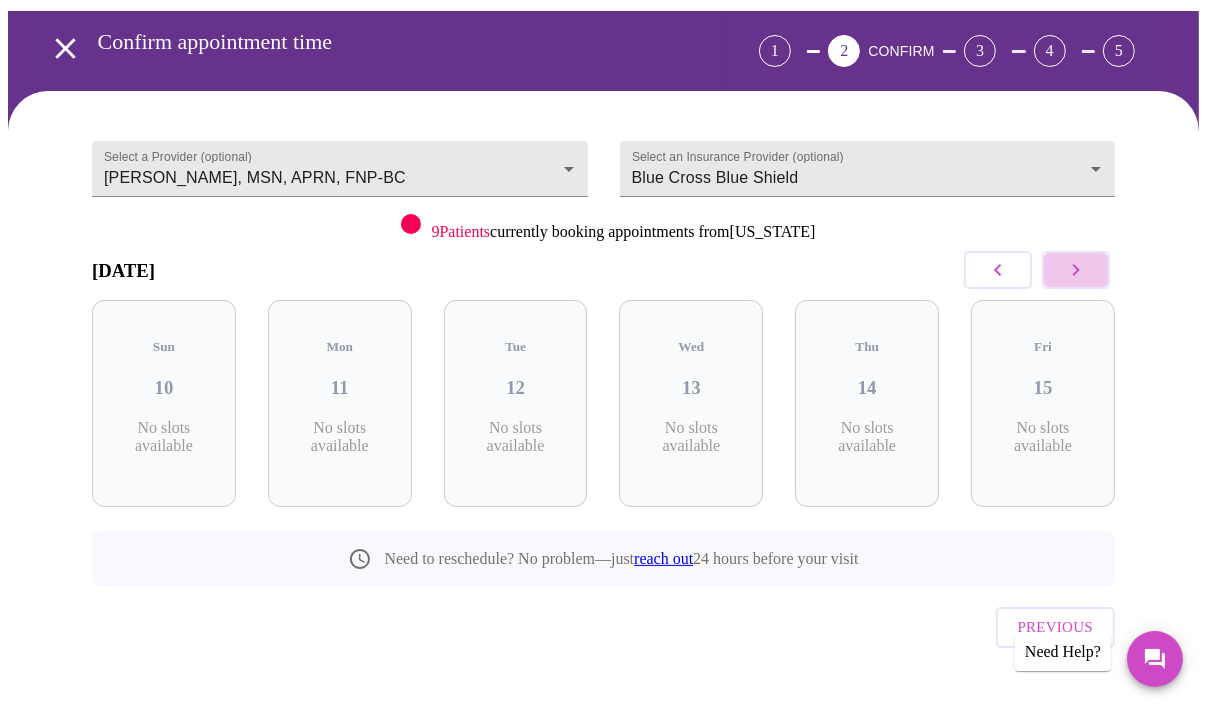 click 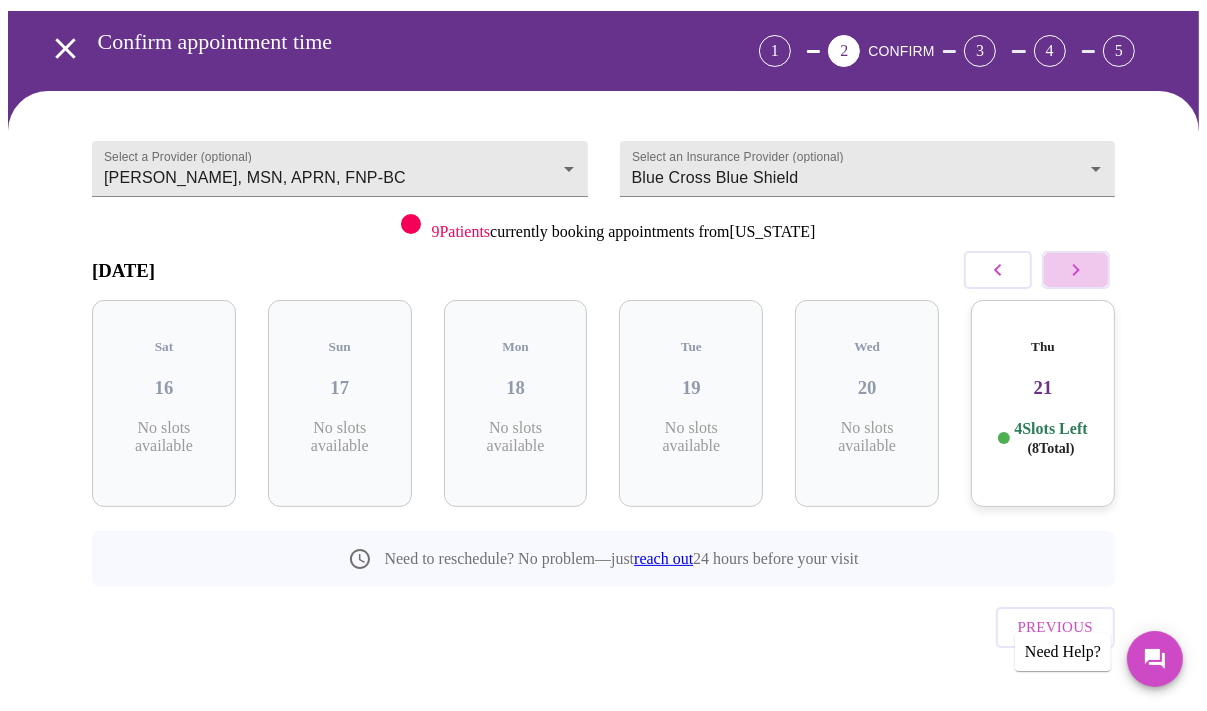click 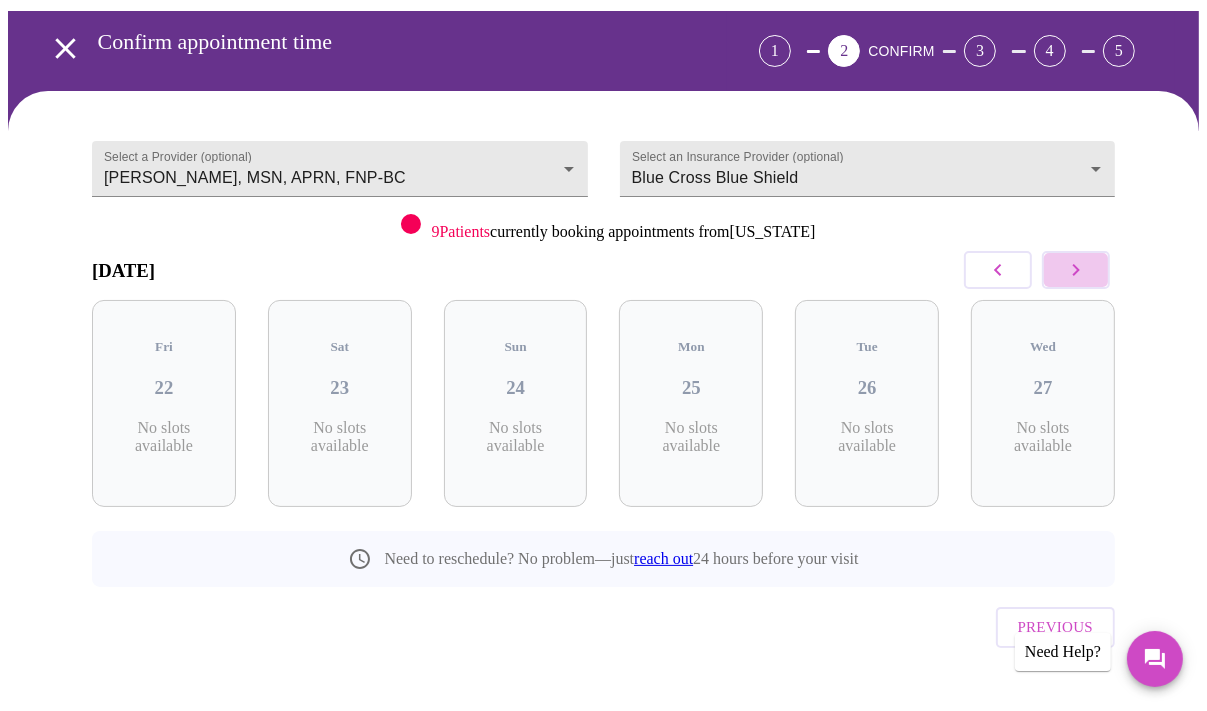 click 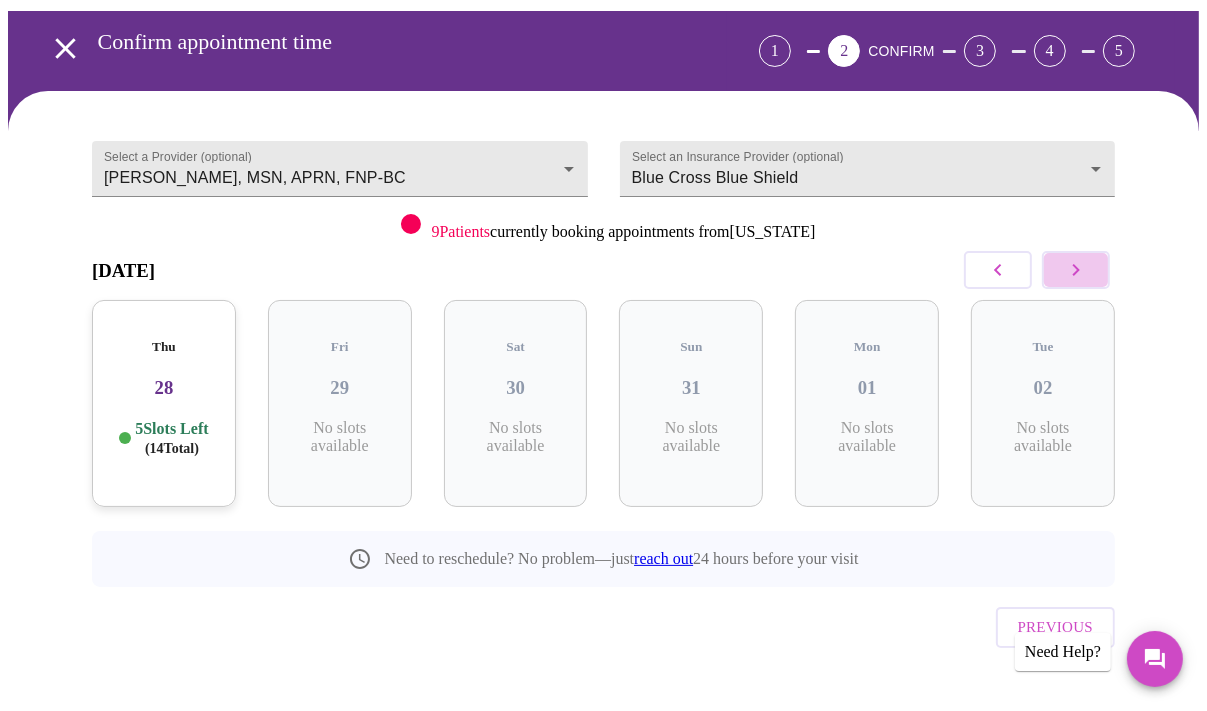 click 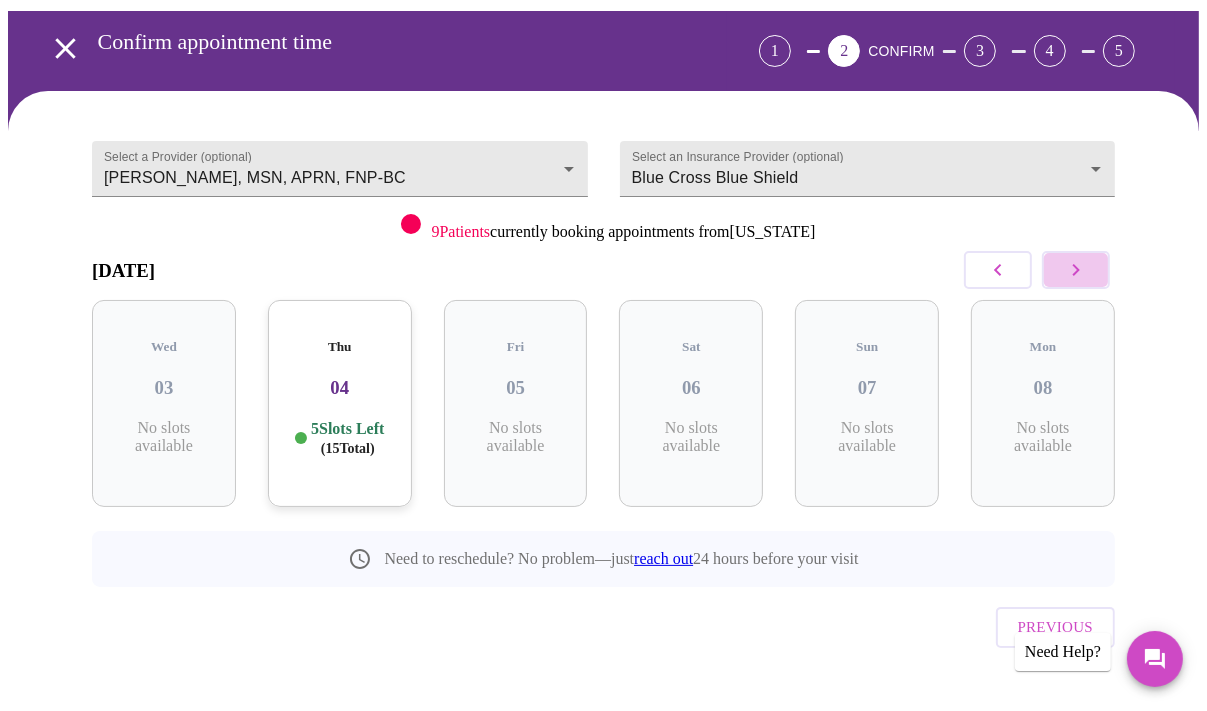 click 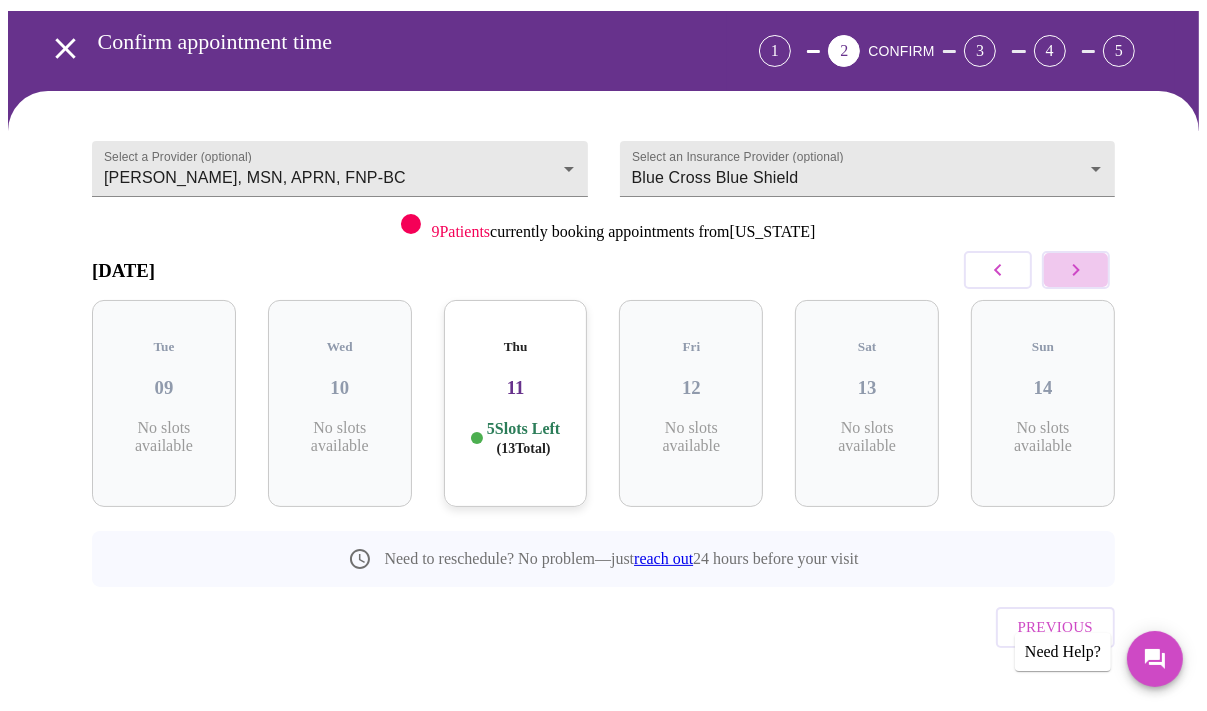 click 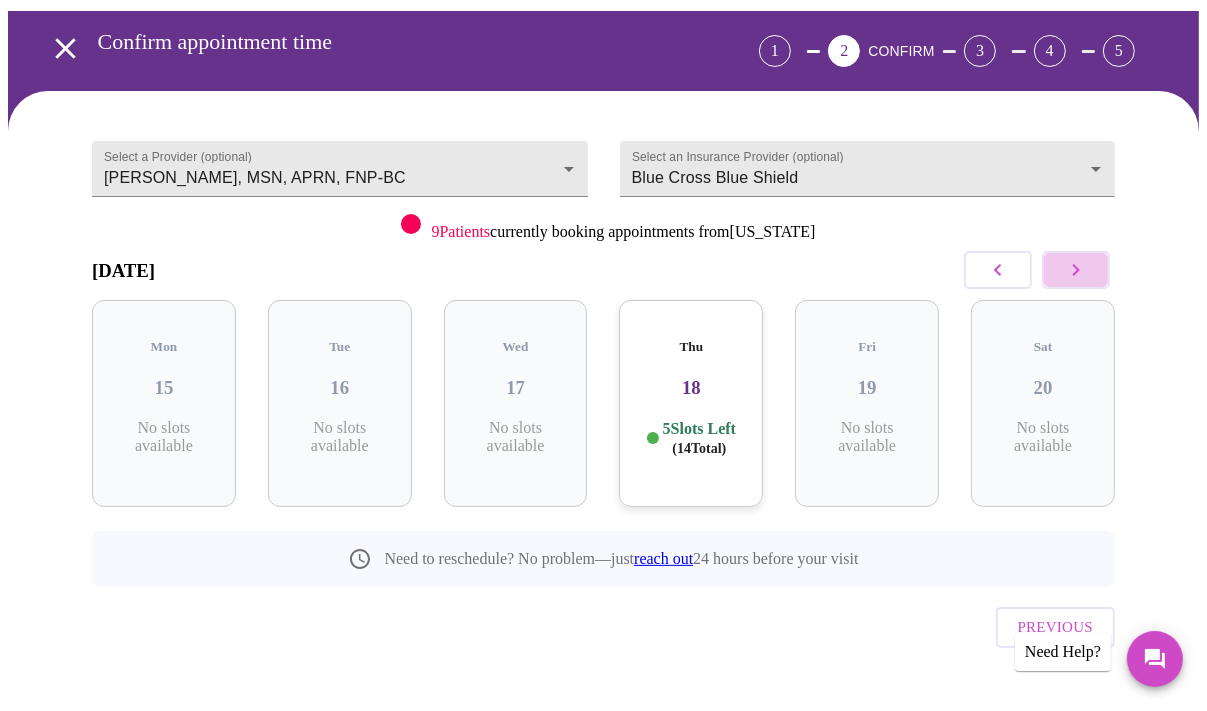 click 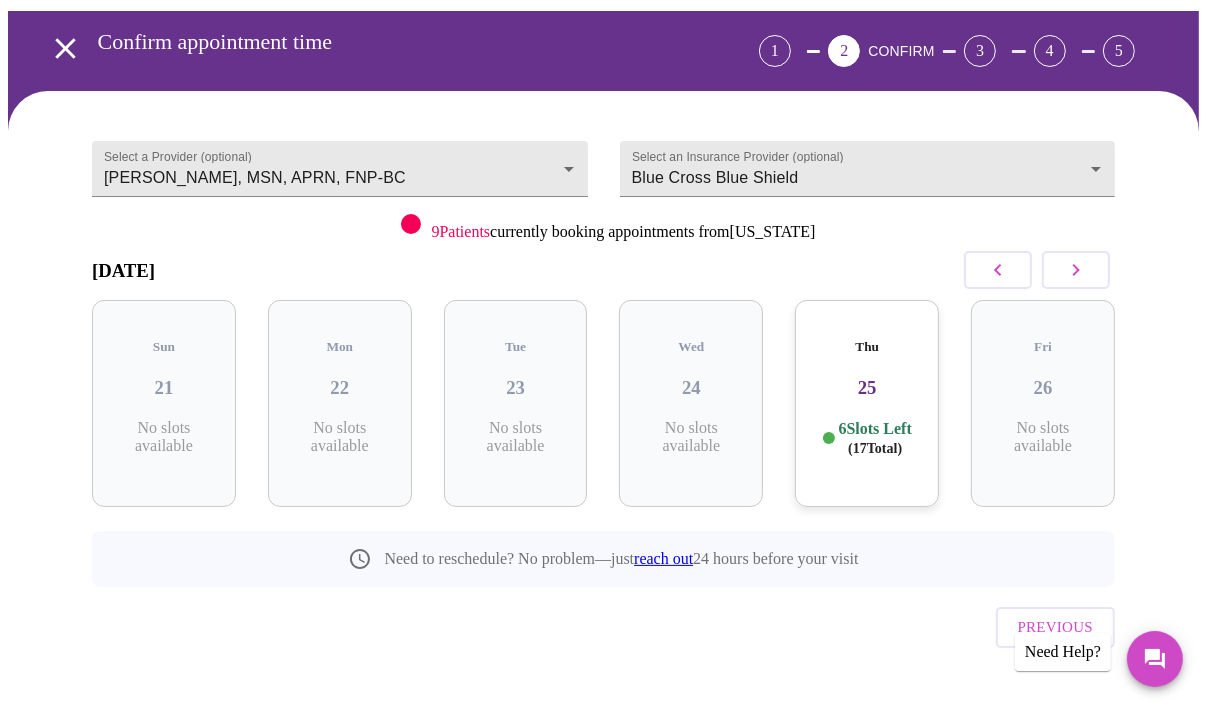 click on "6  Slots Left ( 17  Total)" at bounding box center [875, 438] 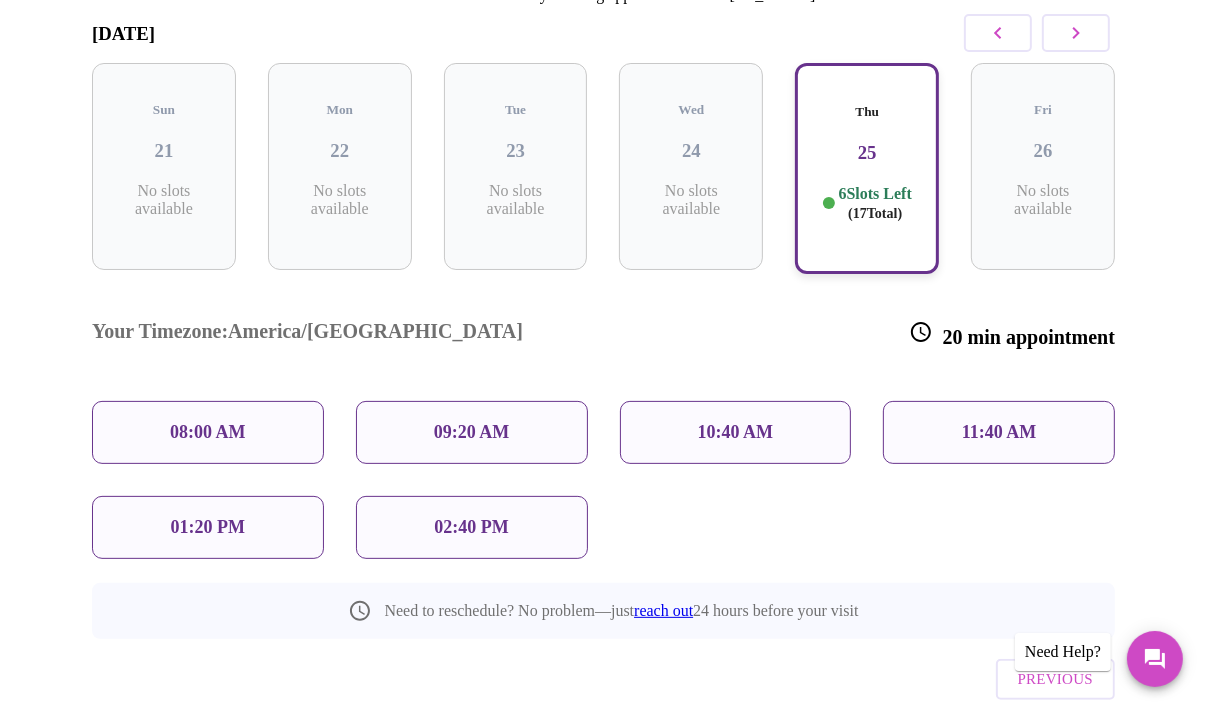 scroll, scrollTop: 363, scrollLeft: 0, axis: vertical 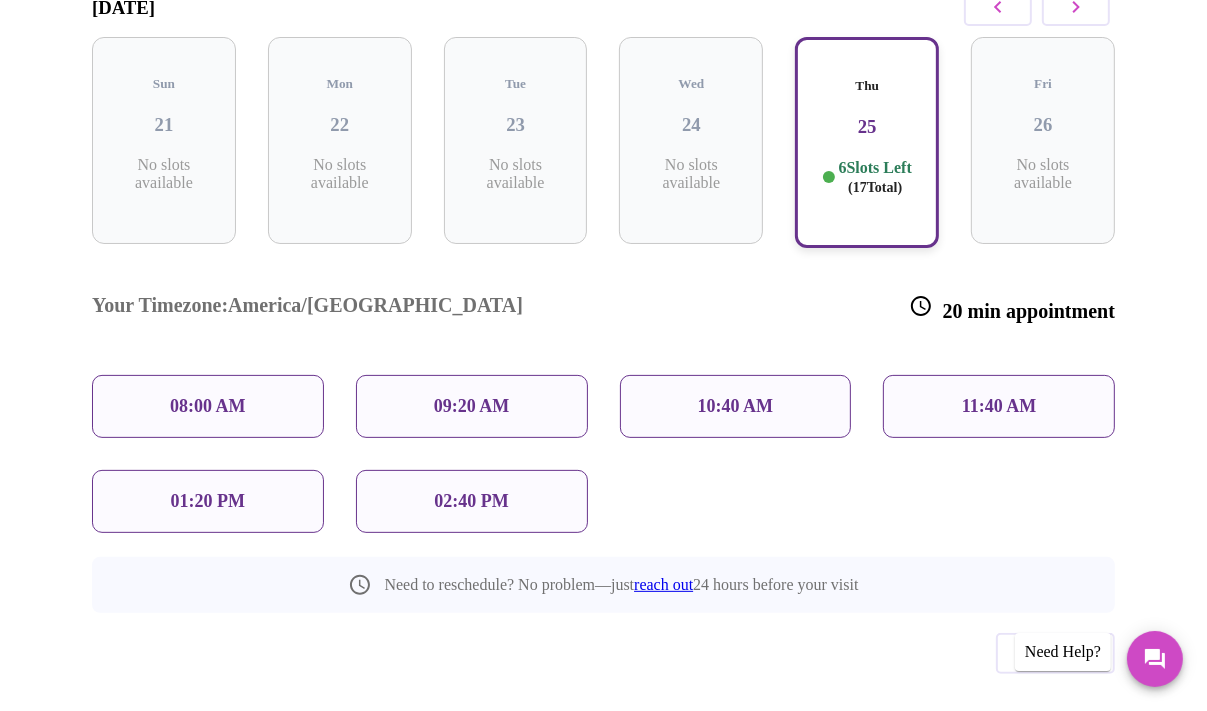 click on "02:40 PM" at bounding box center (471, 501) 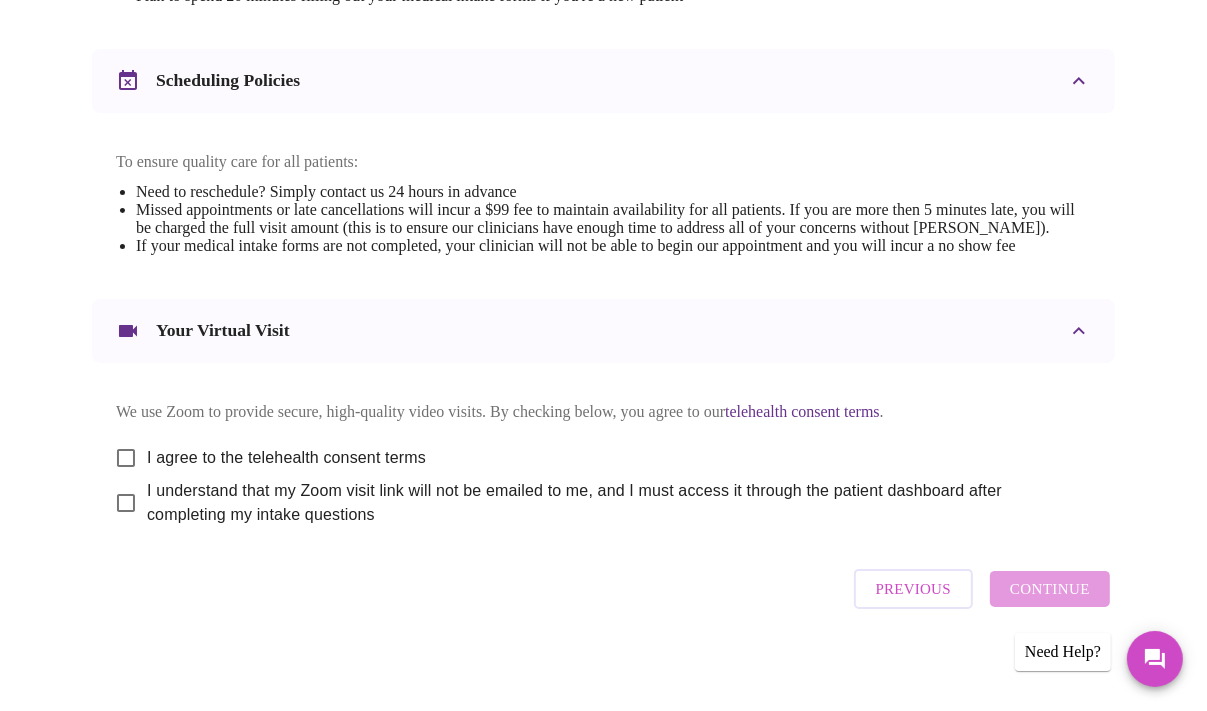 scroll, scrollTop: 819, scrollLeft: 0, axis: vertical 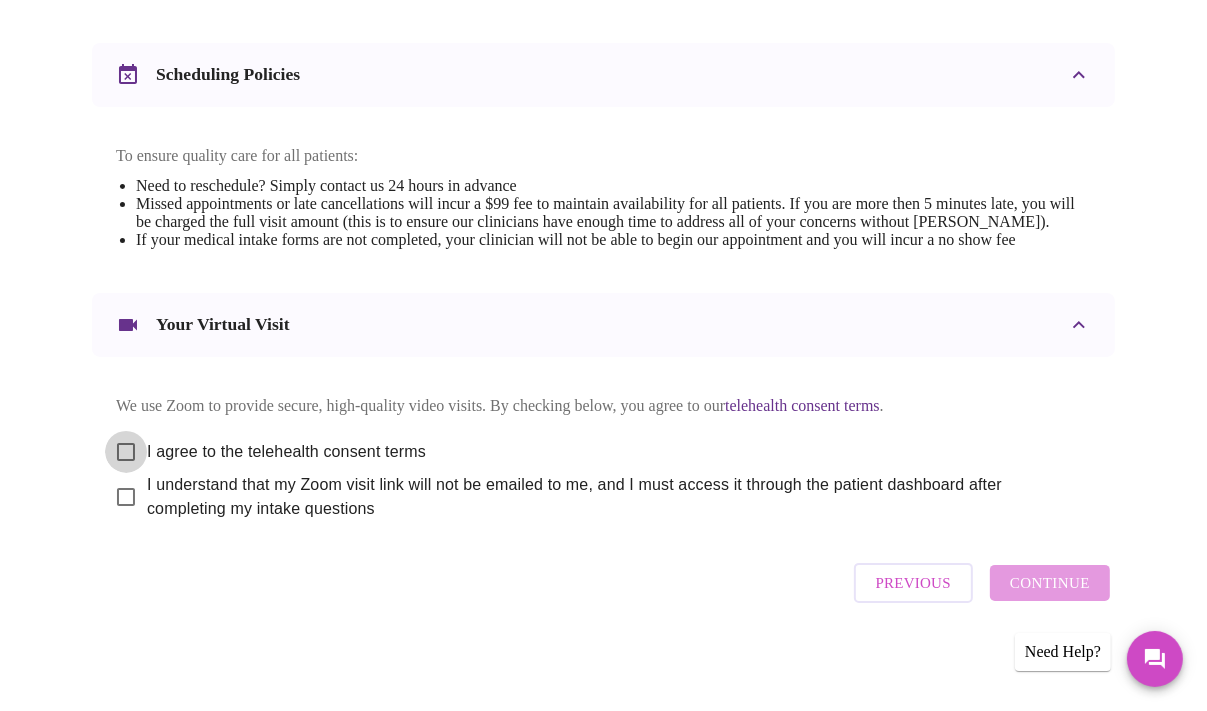 click on "I agree to the telehealth consent terms" at bounding box center [126, 452] 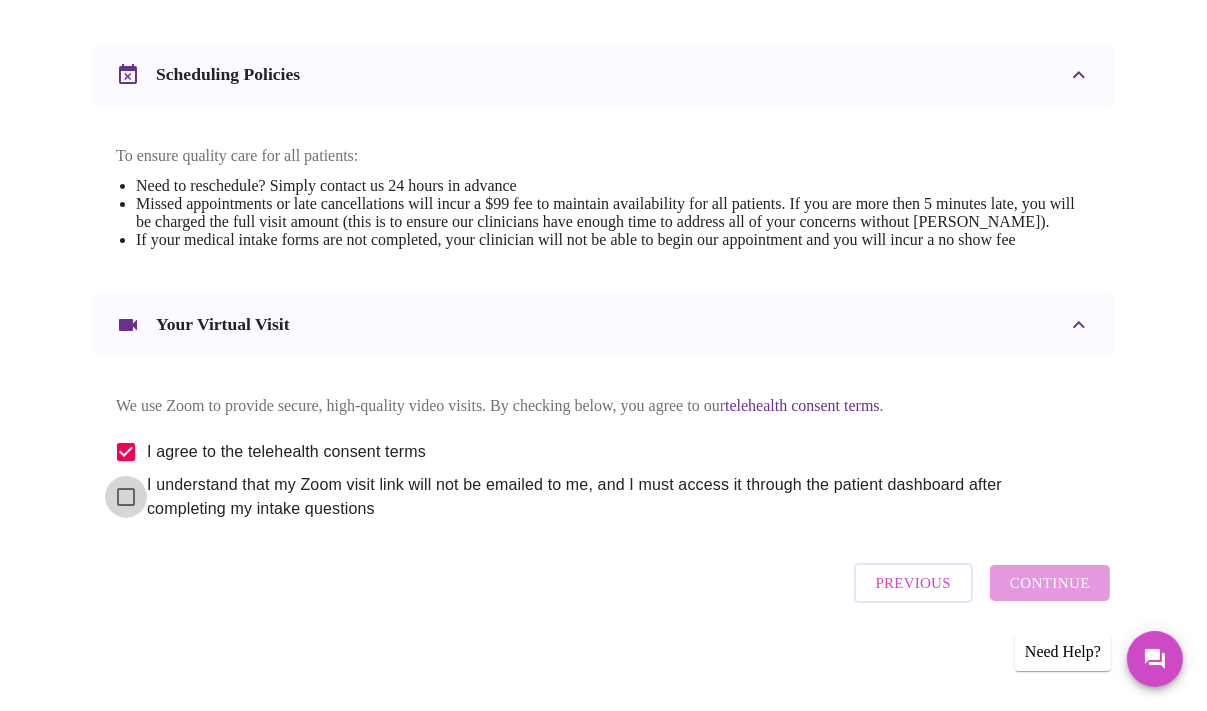 click on "I understand that my Zoom visit link will not be emailed to me, and I must access it through the patient dashboard after completing my intake questions" at bounding box center [126, 497] 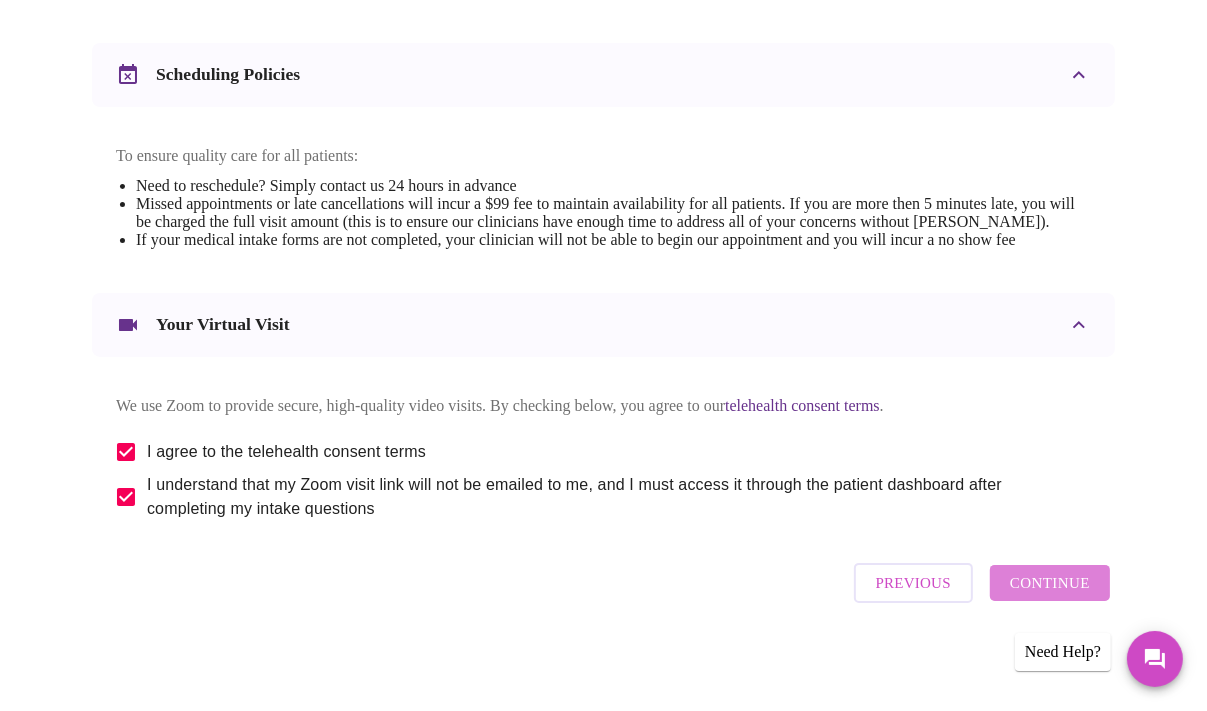 click on "Continue" at bounding box center [1050, 583] 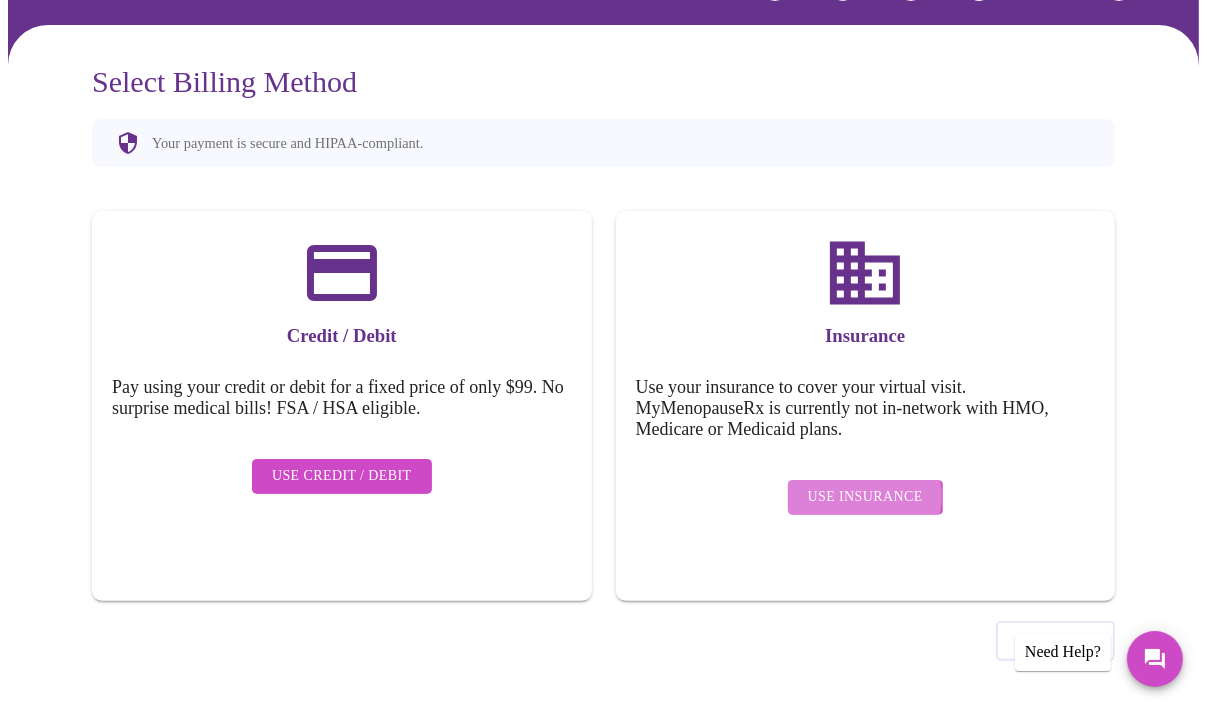 click on "Use Insurance" at bounding box center [865, 497] 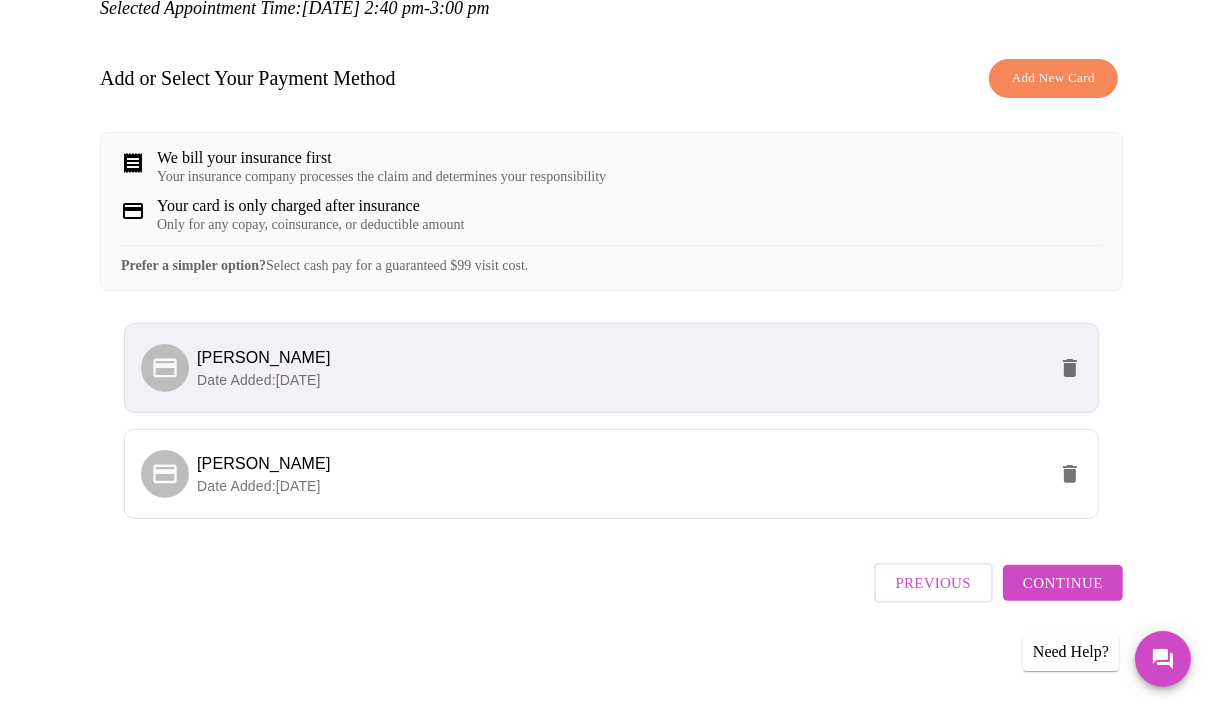 scroll, scrollTop: 289, scrollLeft: 0, axis: vertical 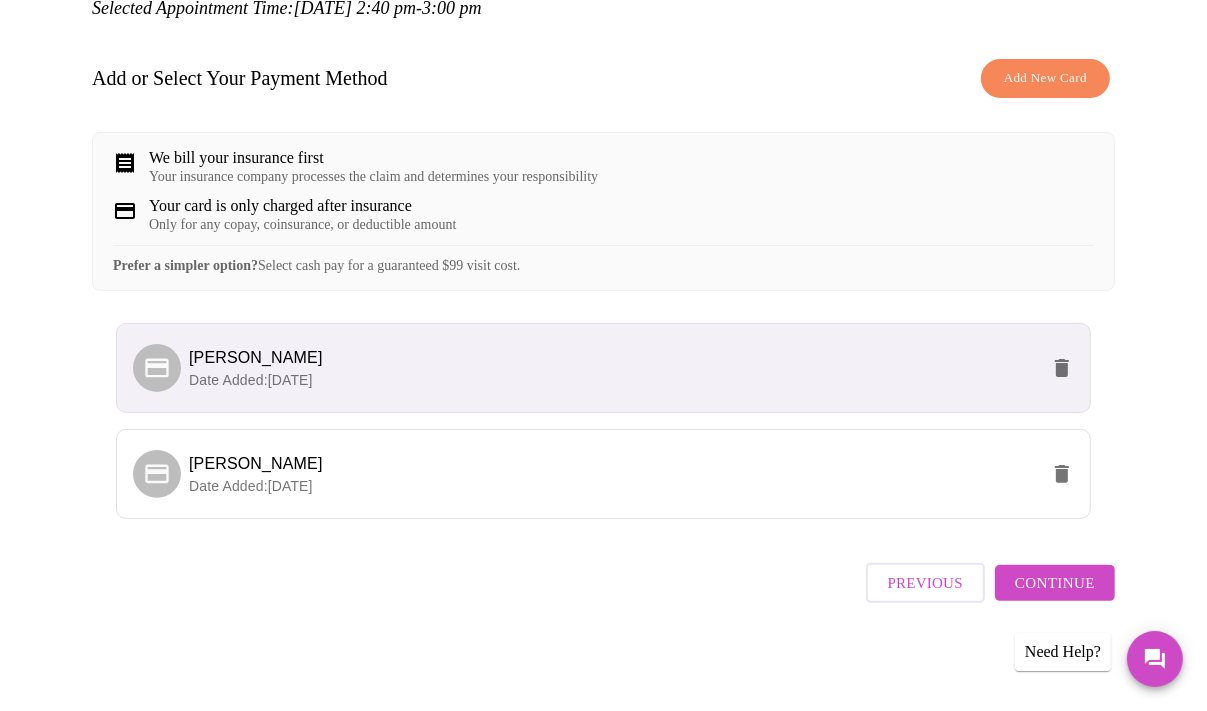 click on "Date Added:  [DATE]" at bounding box center [613, 380] 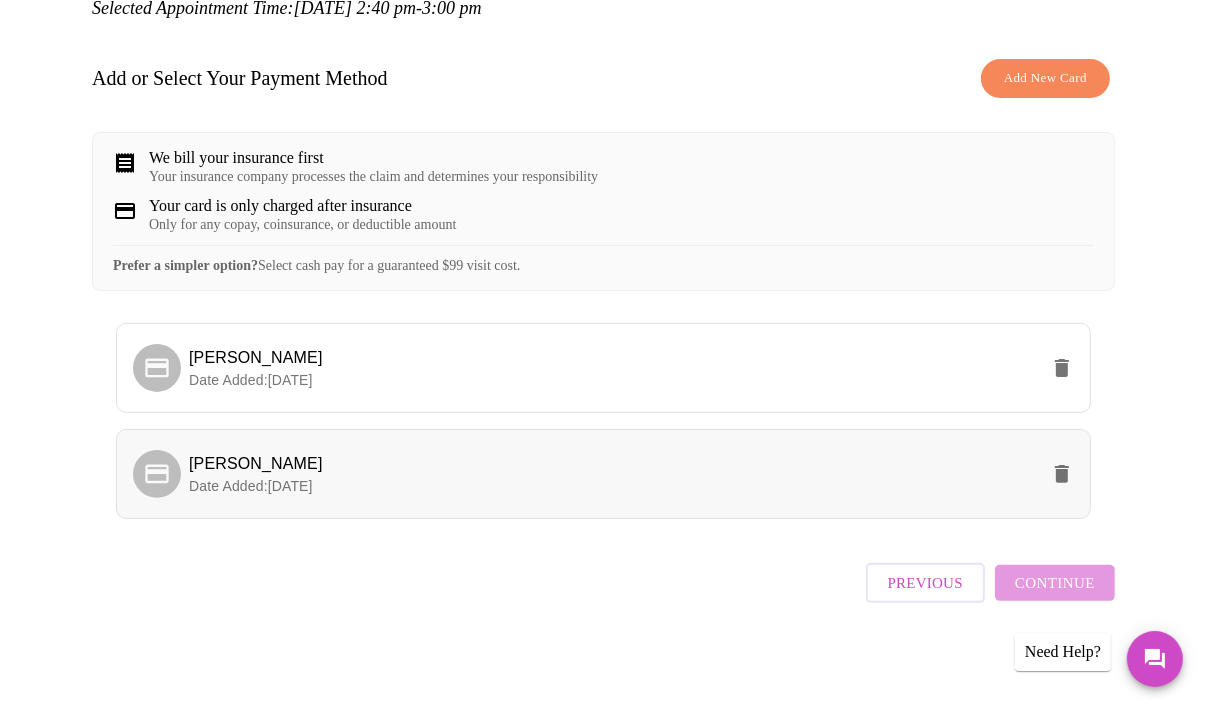 click on "Date Added:  [DATE]" at bounding box center (613, 486) 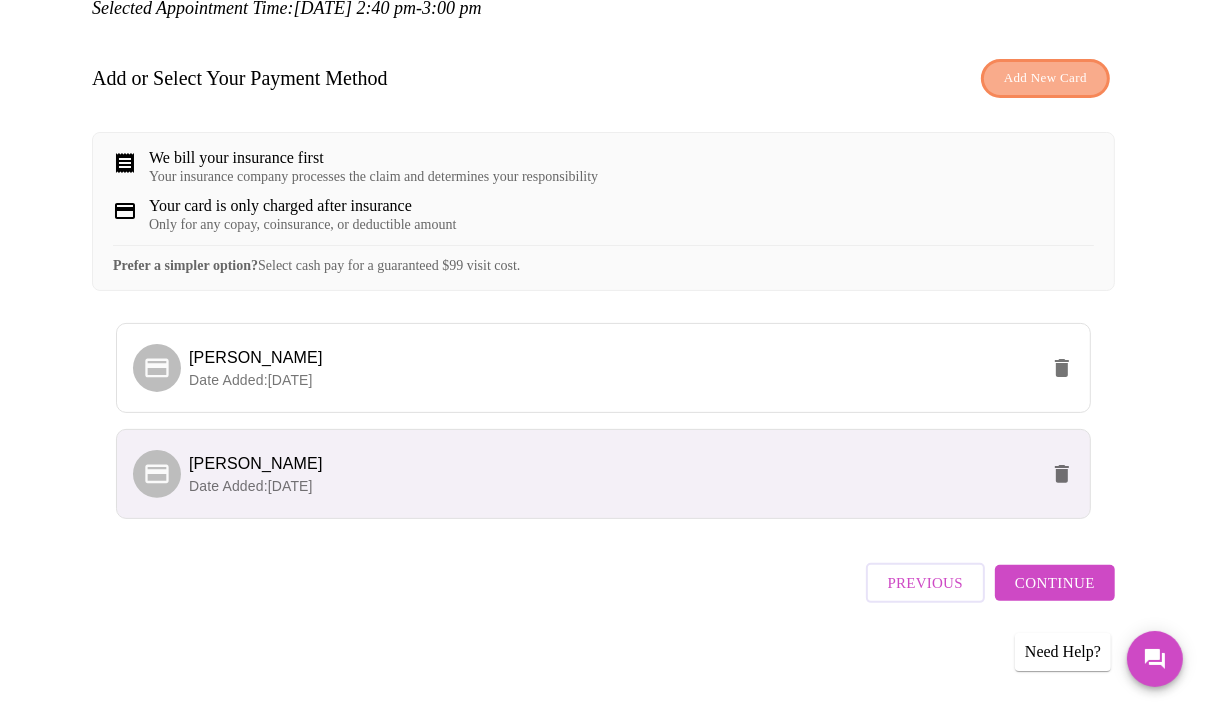 click on "Add New Card" at bounding box center [1045, 78] 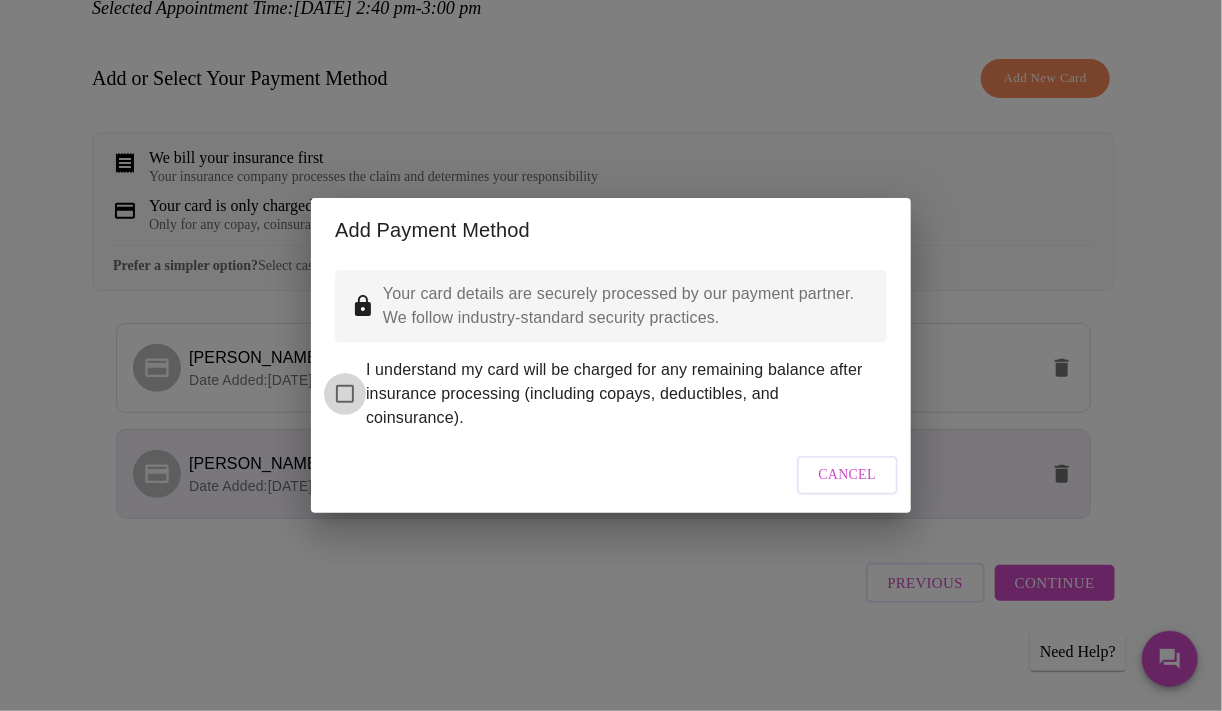 click on "I understand my card will be charged for any remaining balance after insurance processing (including copays, deductibles, and coinsurance)." at bounding box center [345, 394] 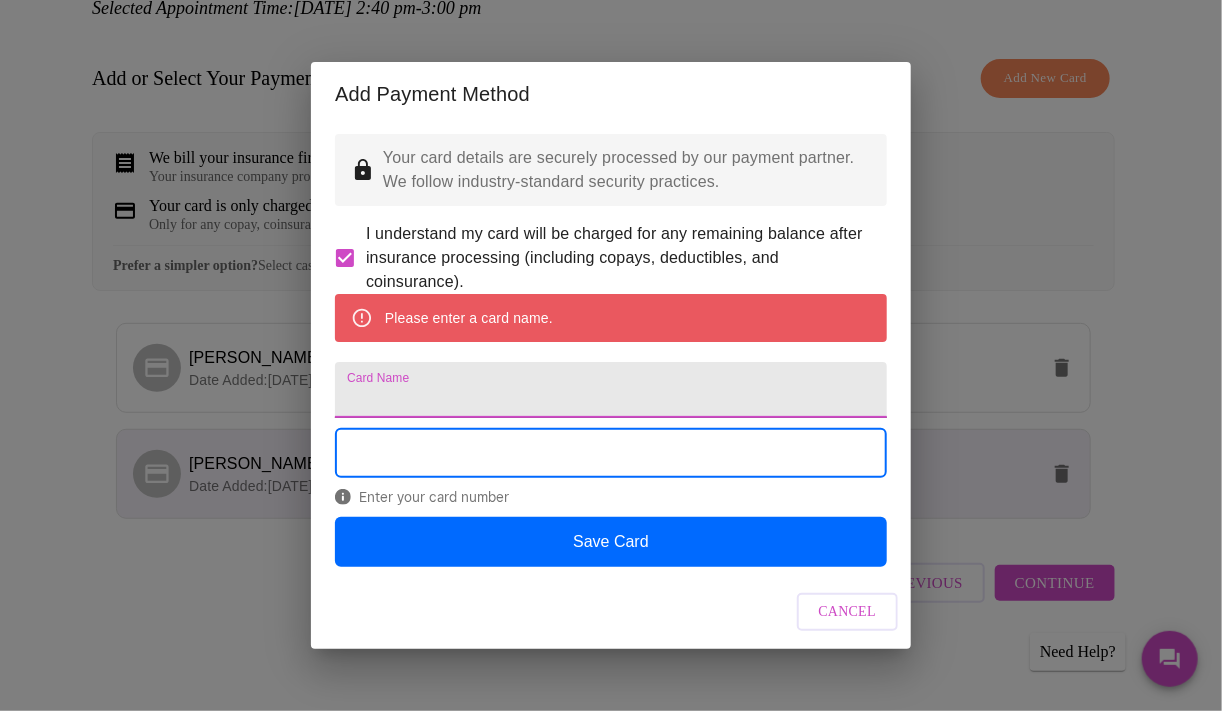click on "Card Name" at bounding box center (611, 390) 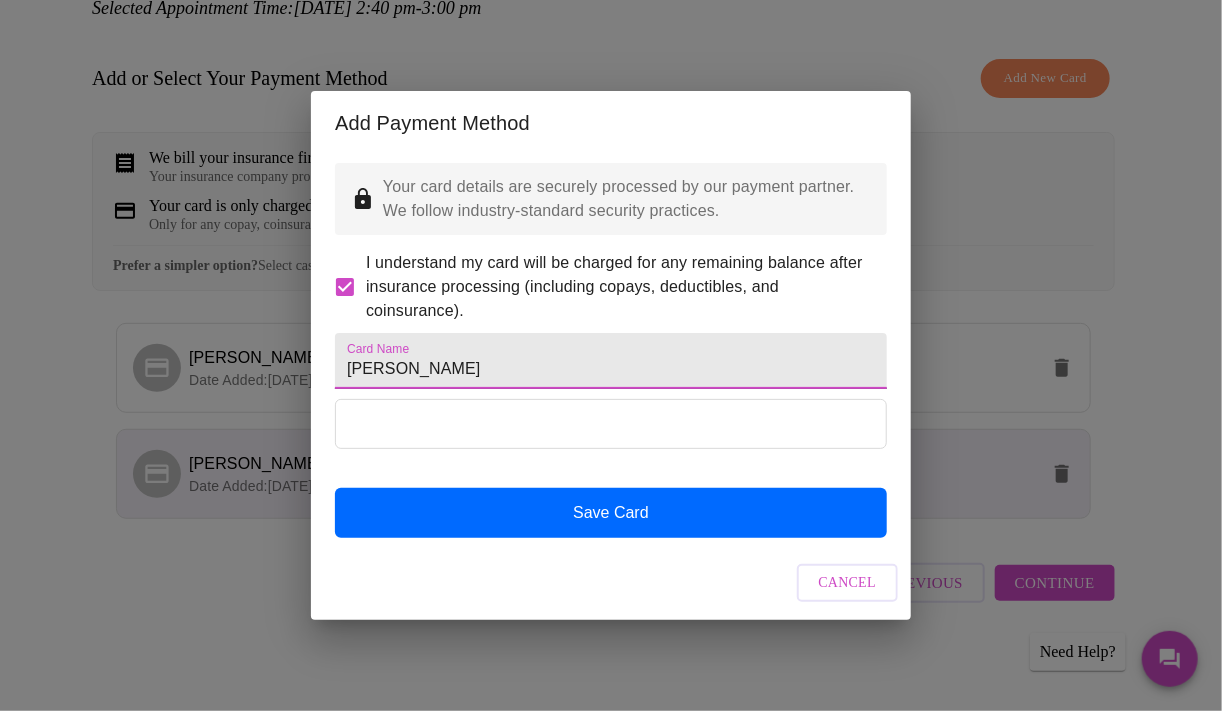 type on "[PERSON_NAME]" 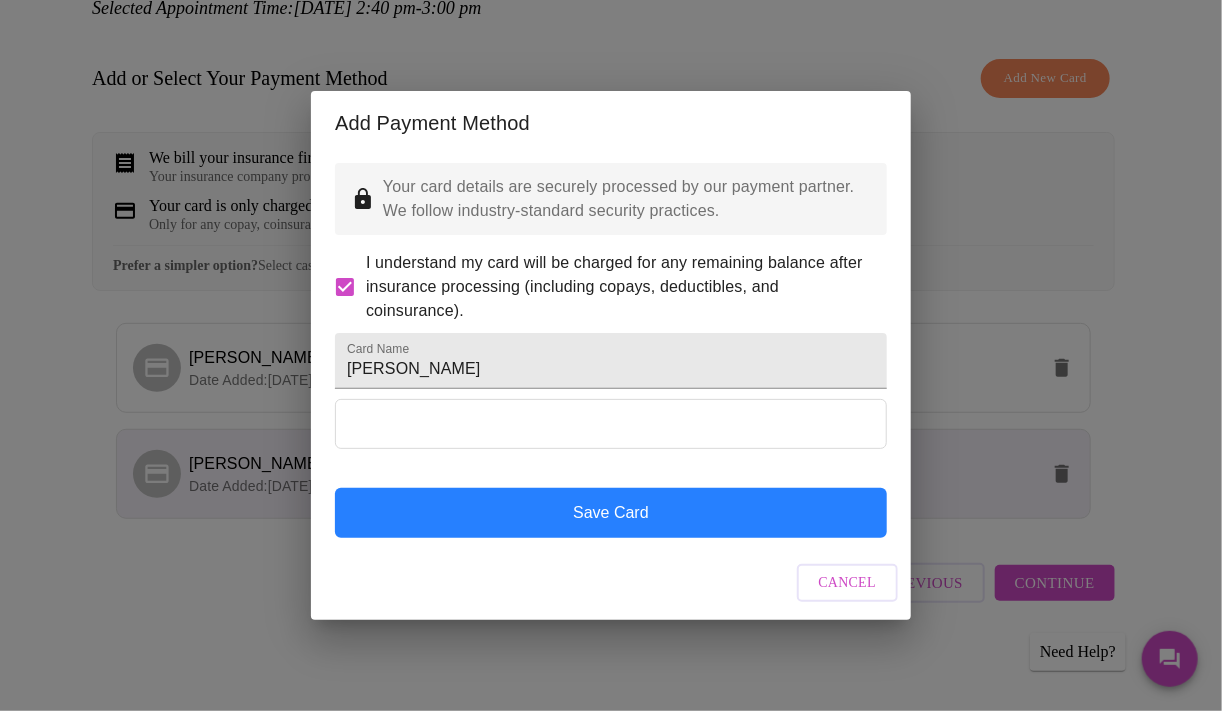click on "Save Card" at bounding box center [611, 513] 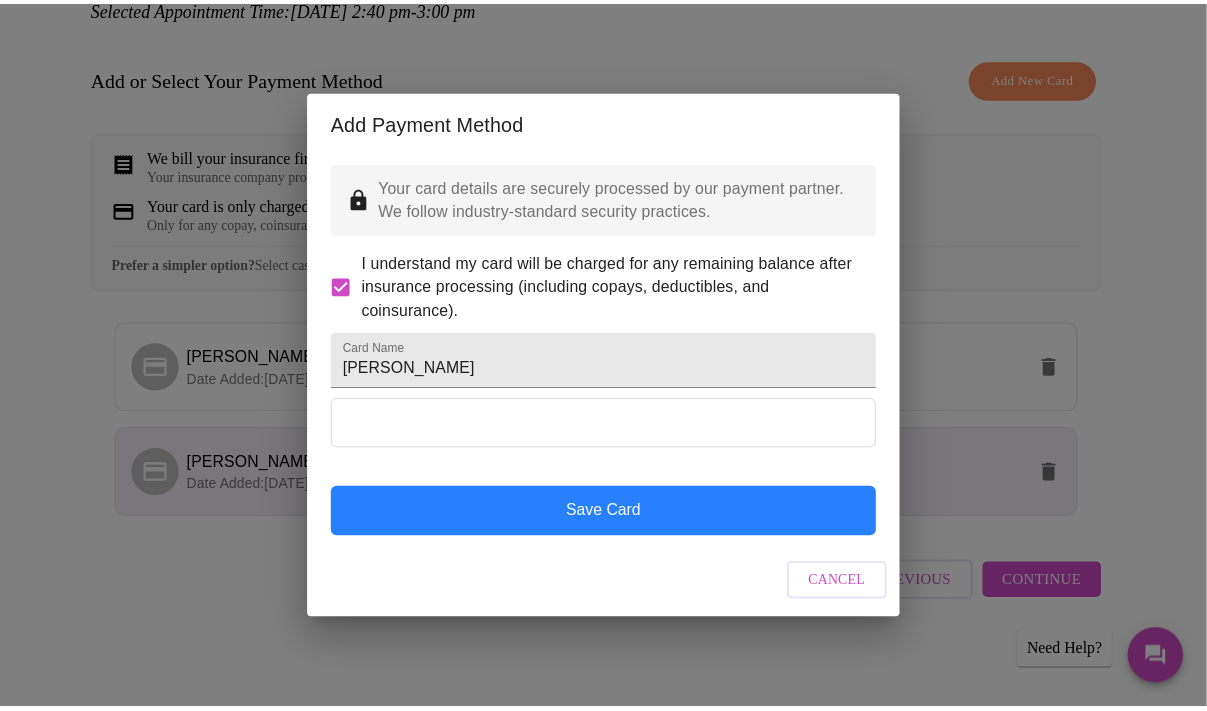 scroll, scrollTop: 0, scrollLeft: 0, axis: both 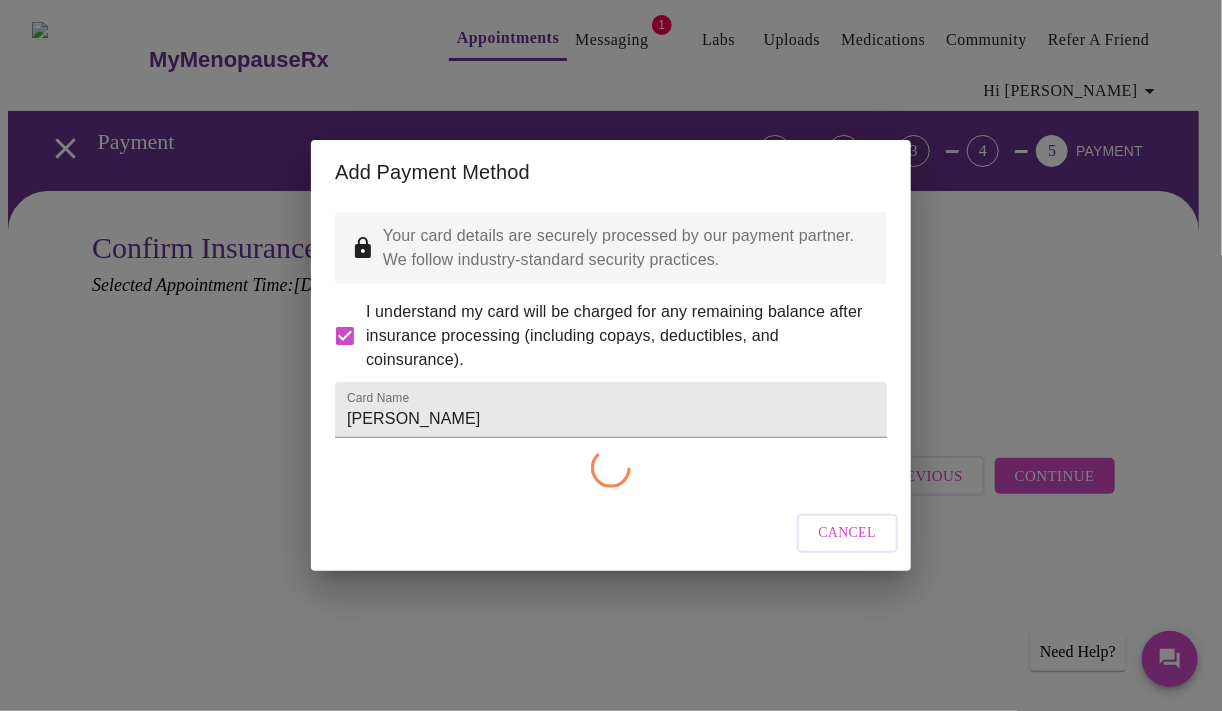 checkbox on "false" 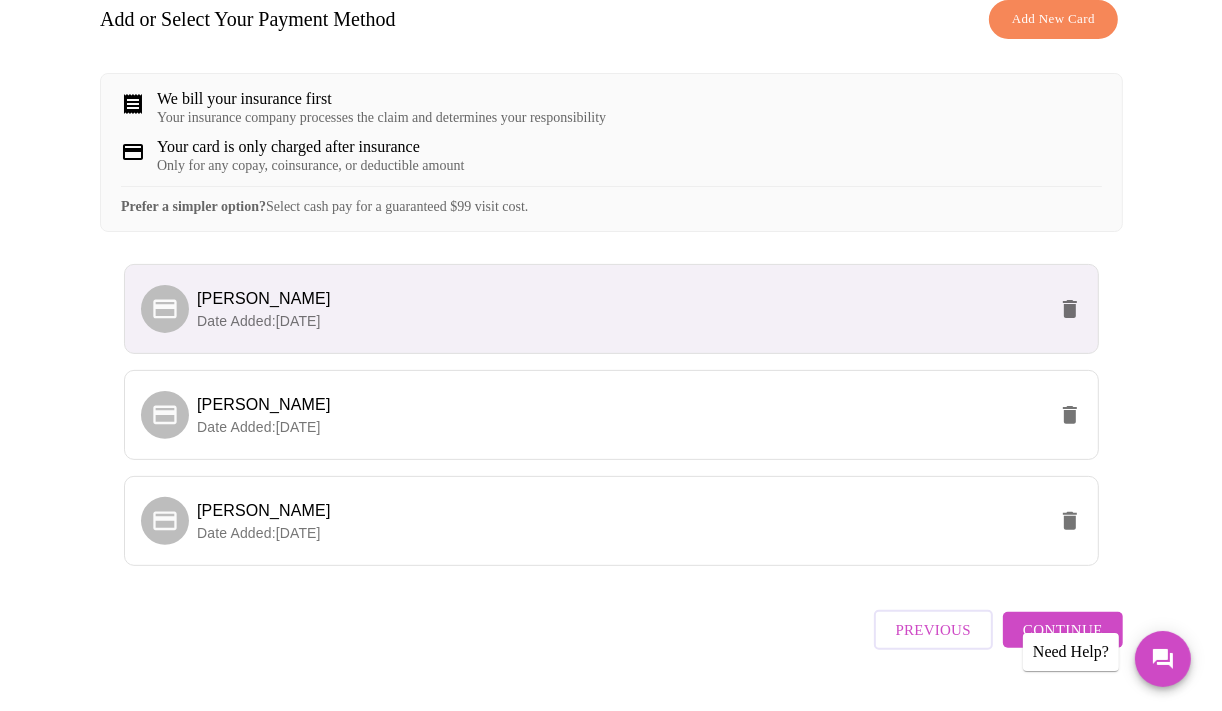 scroll, scrollTop: 395, scrollLeft: 0, axis: vertical 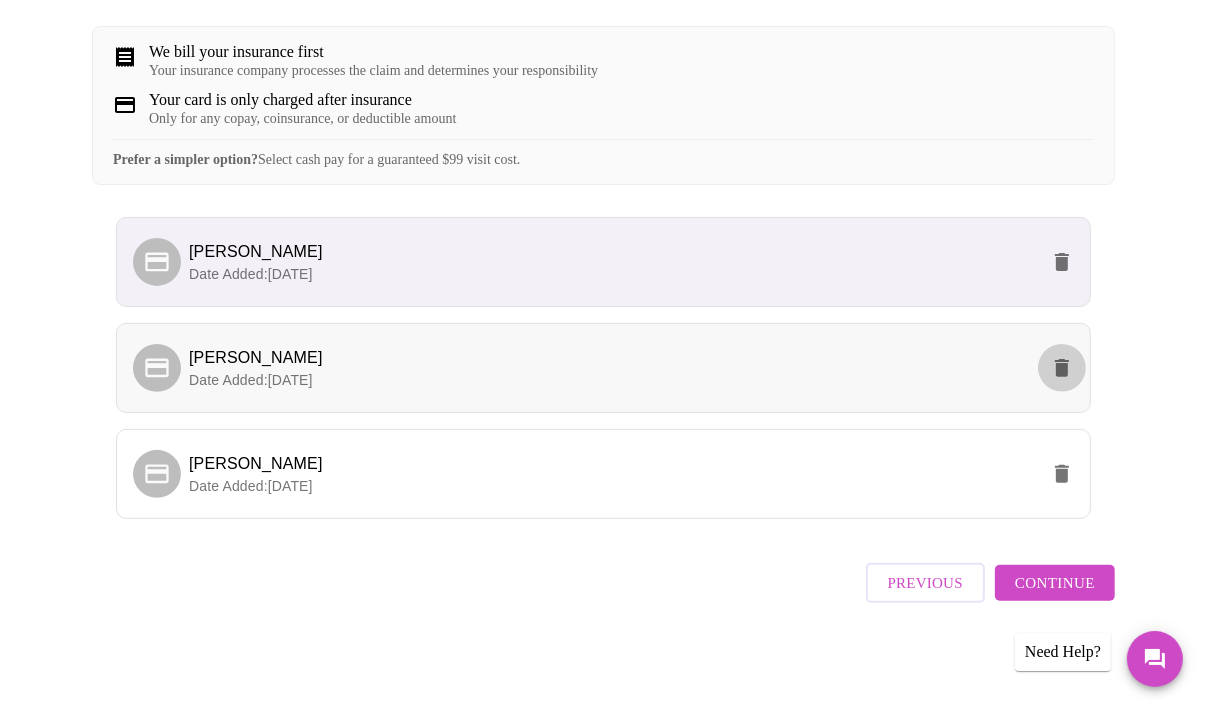 click 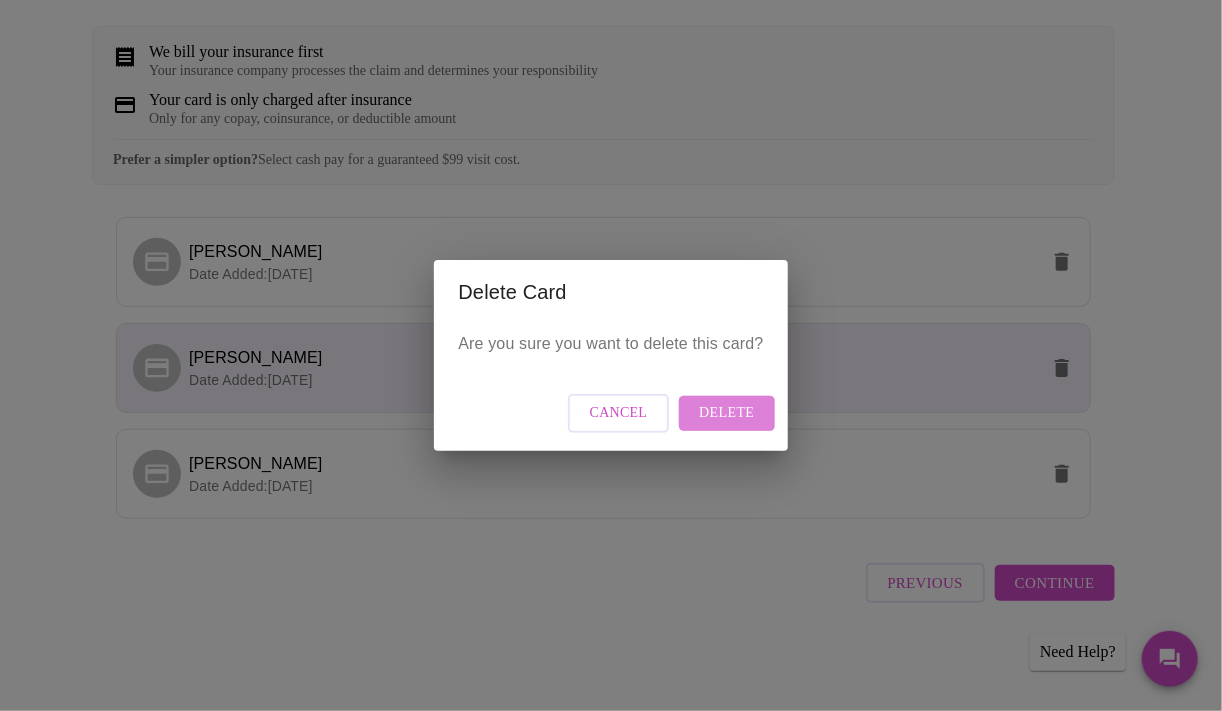 click on "Delete" at bounding box center (726, 413) 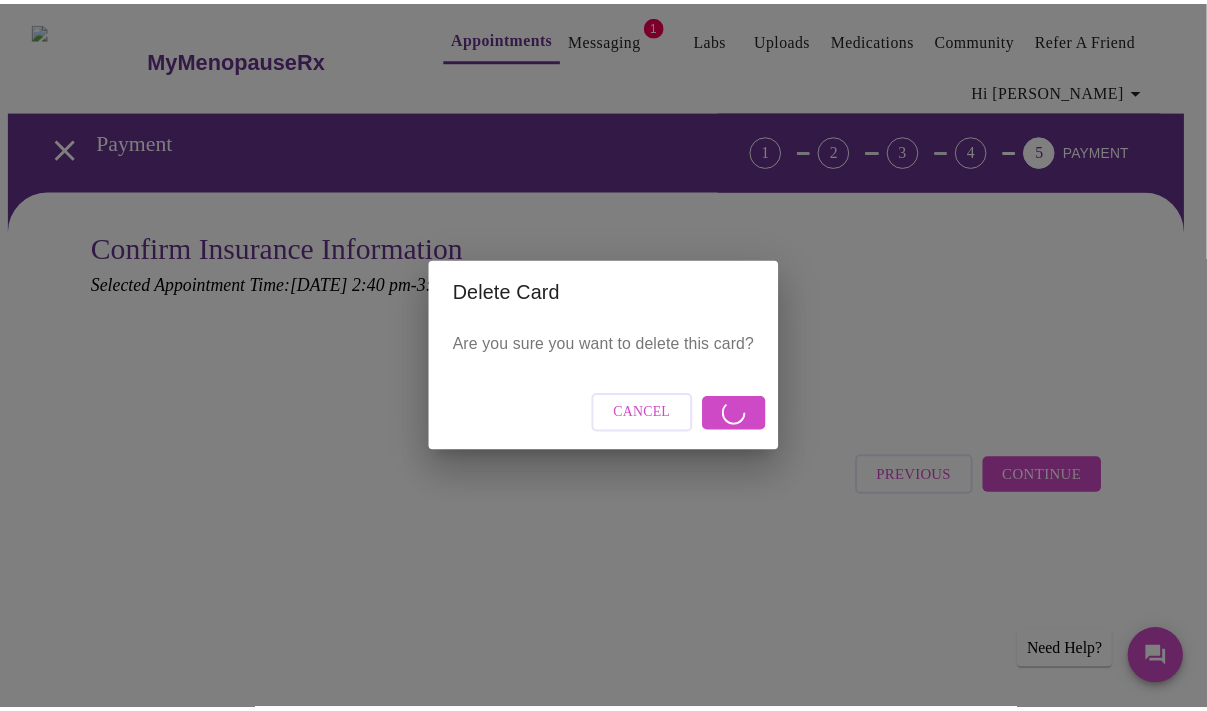 scroll, scrollTop: 0, scrollLeft: 0, axis: both 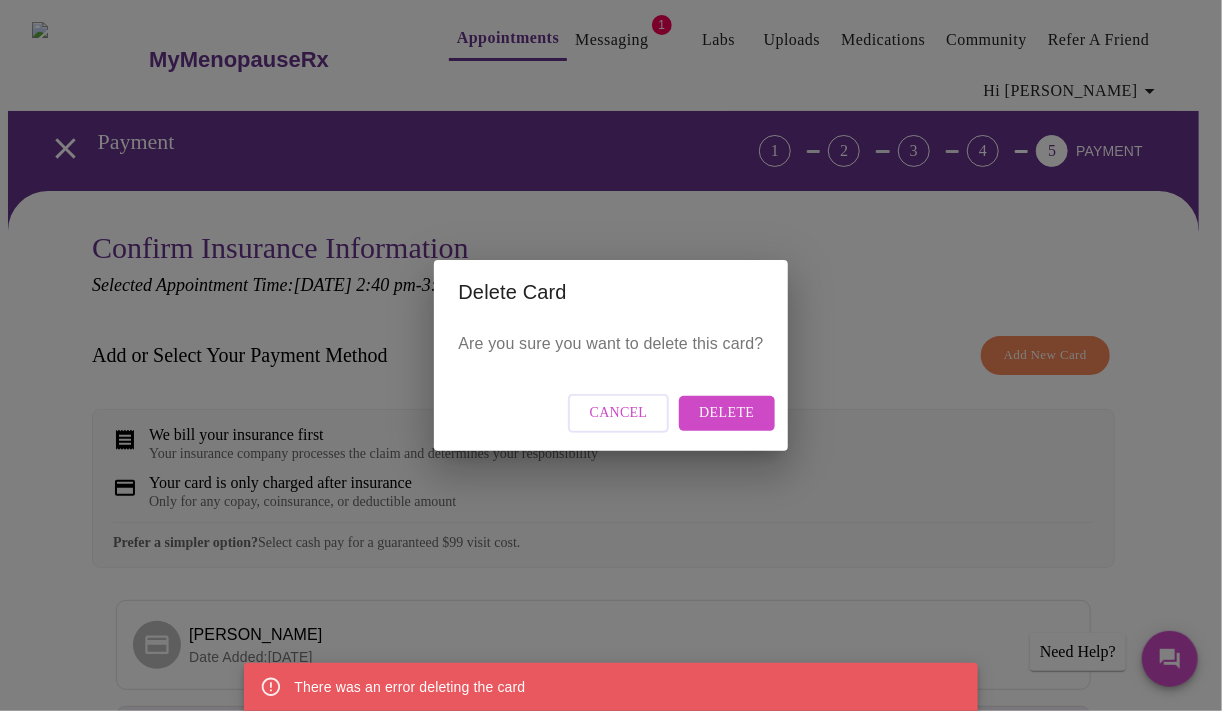 click on "Delete" at bounding box center (726, 413) 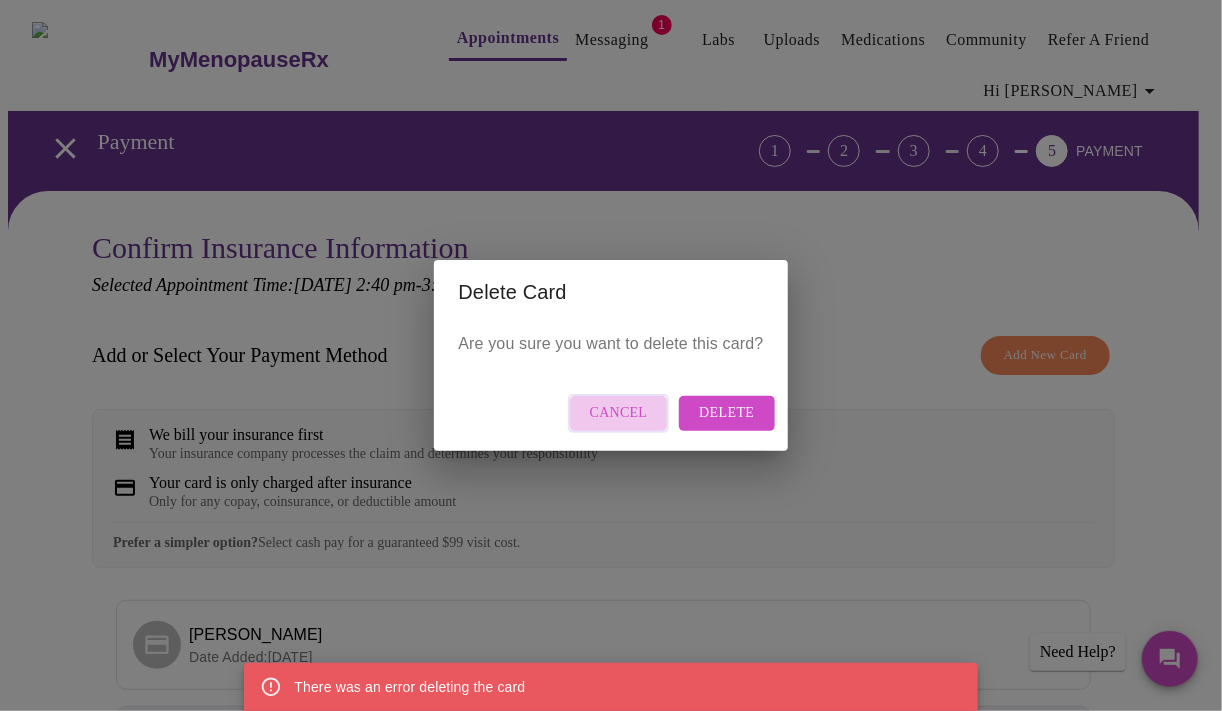 click on "Cancel" at bounding box center (619, 413) 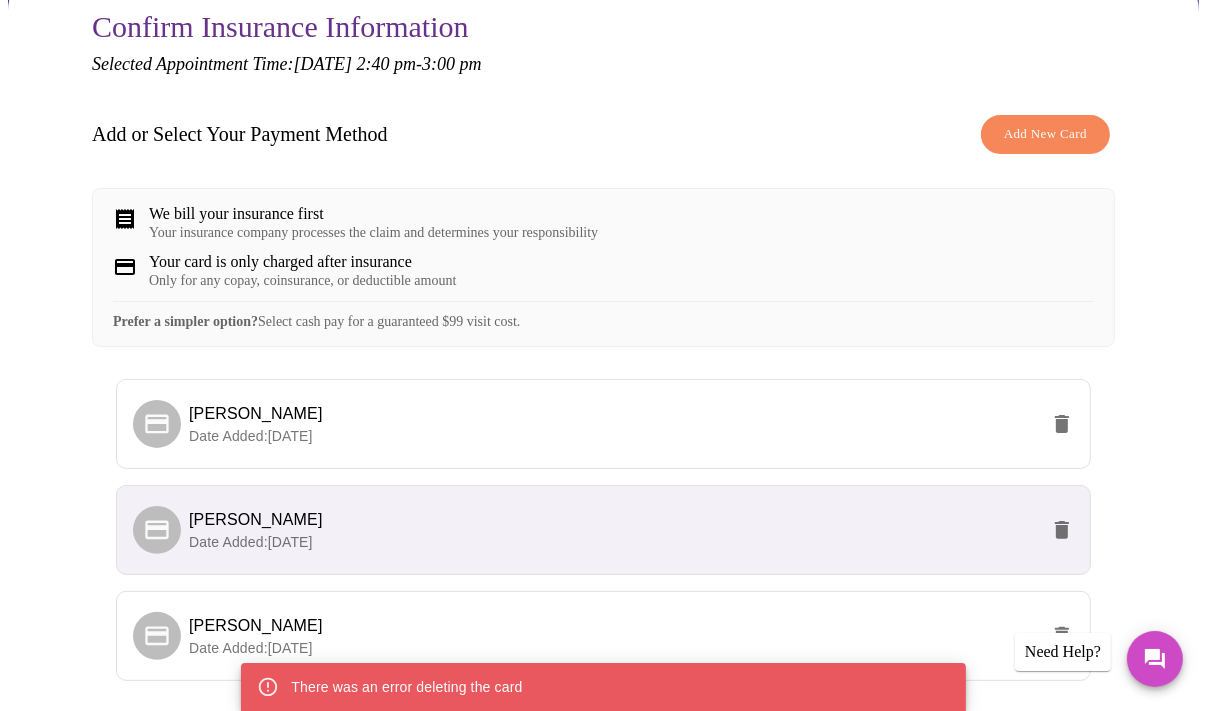 scroll, scrollTop: 0, scrollLeft: 0, axis: both 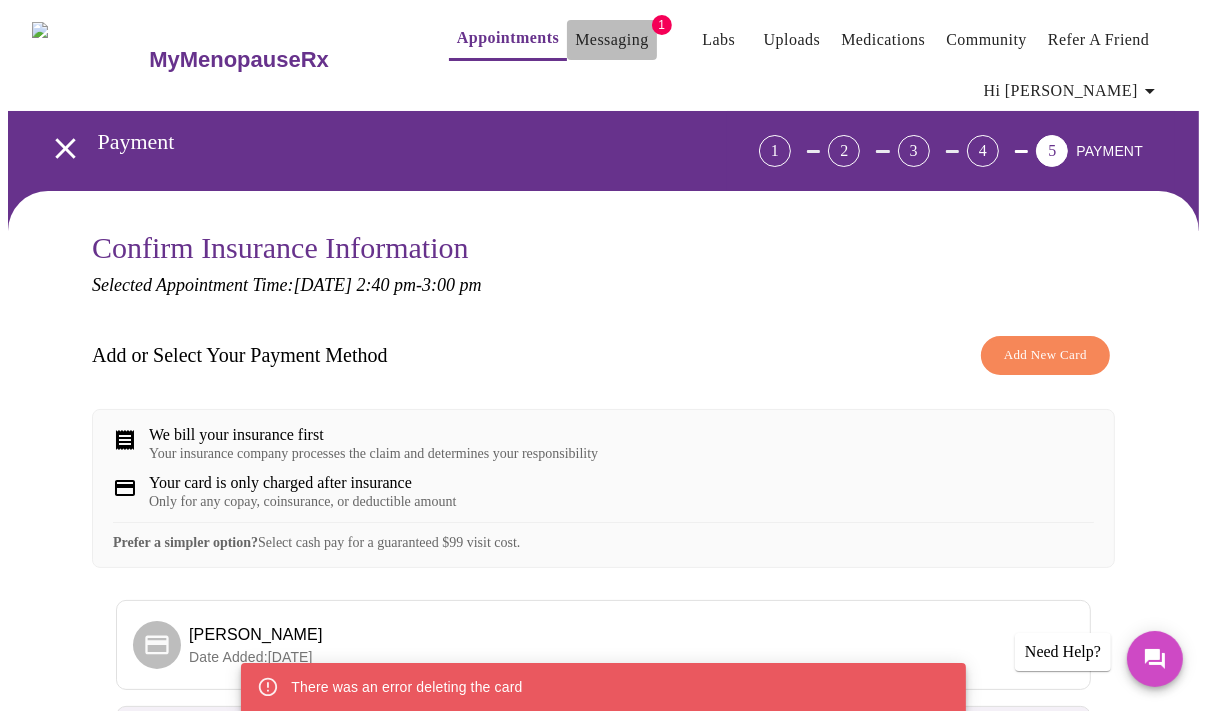 click on "Messaging" at bounding box center (611, 40) 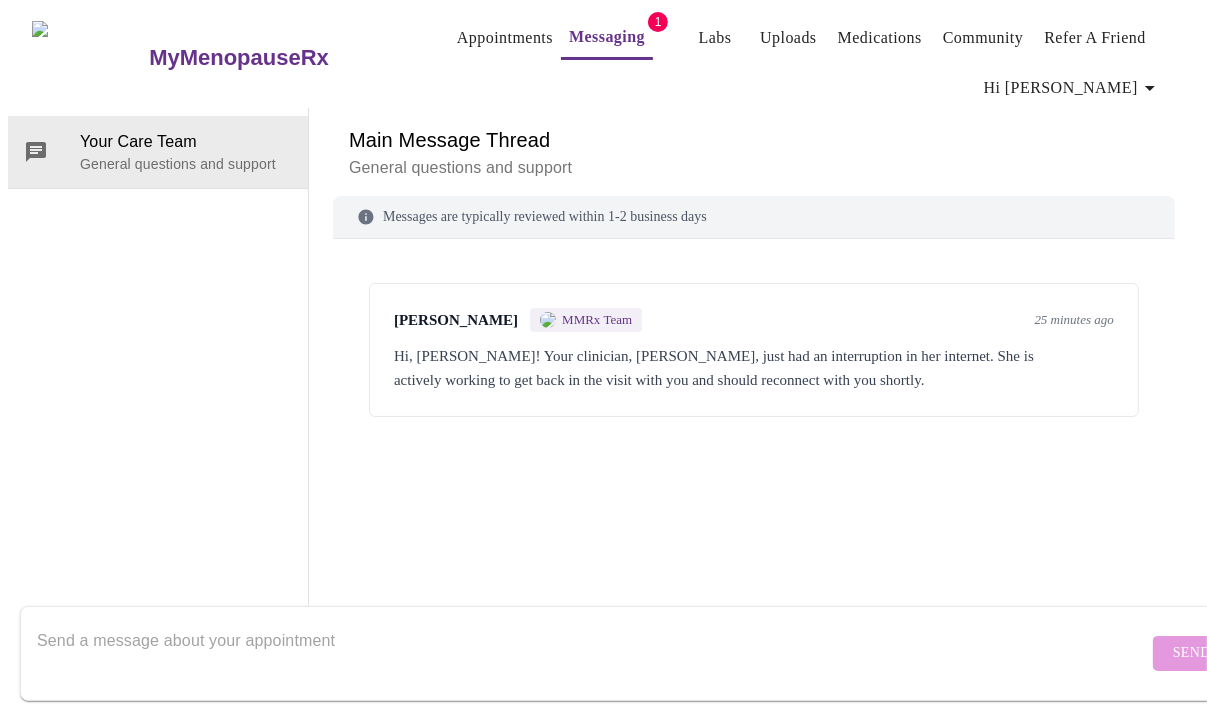 scroll, scrollTop: 0, scrollLeft: 0, axis: both 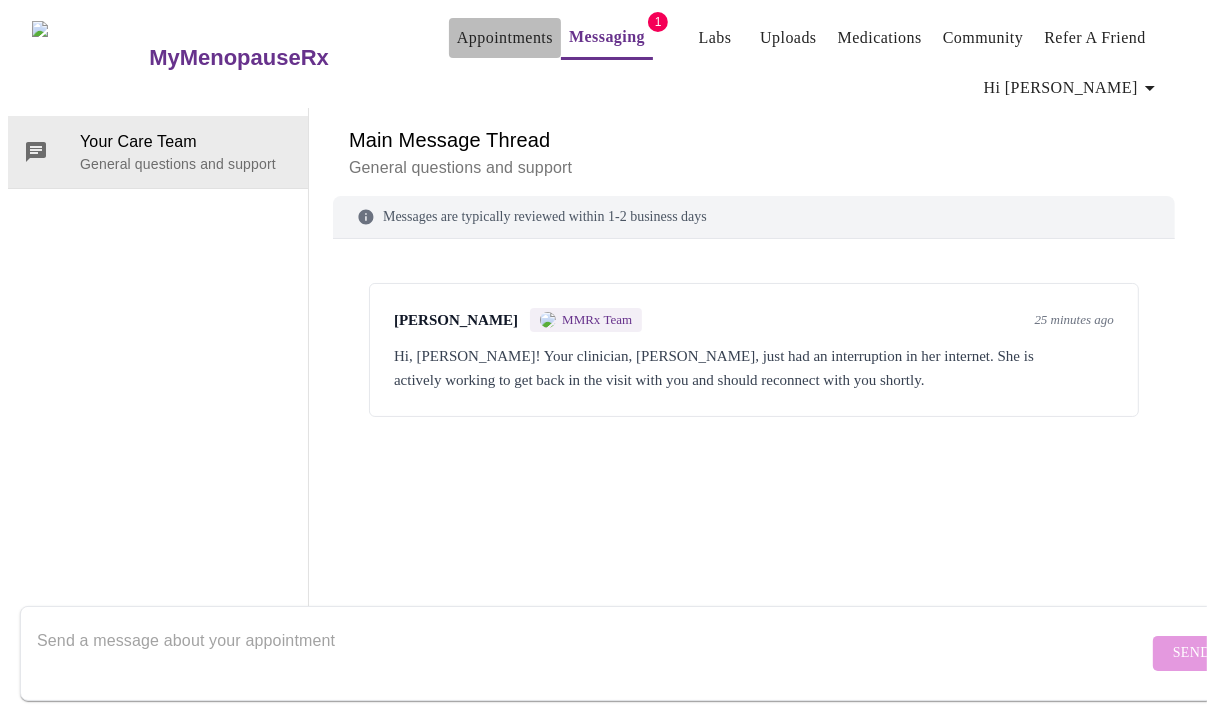 click on "Appointments" at bounding box center (505, 38) 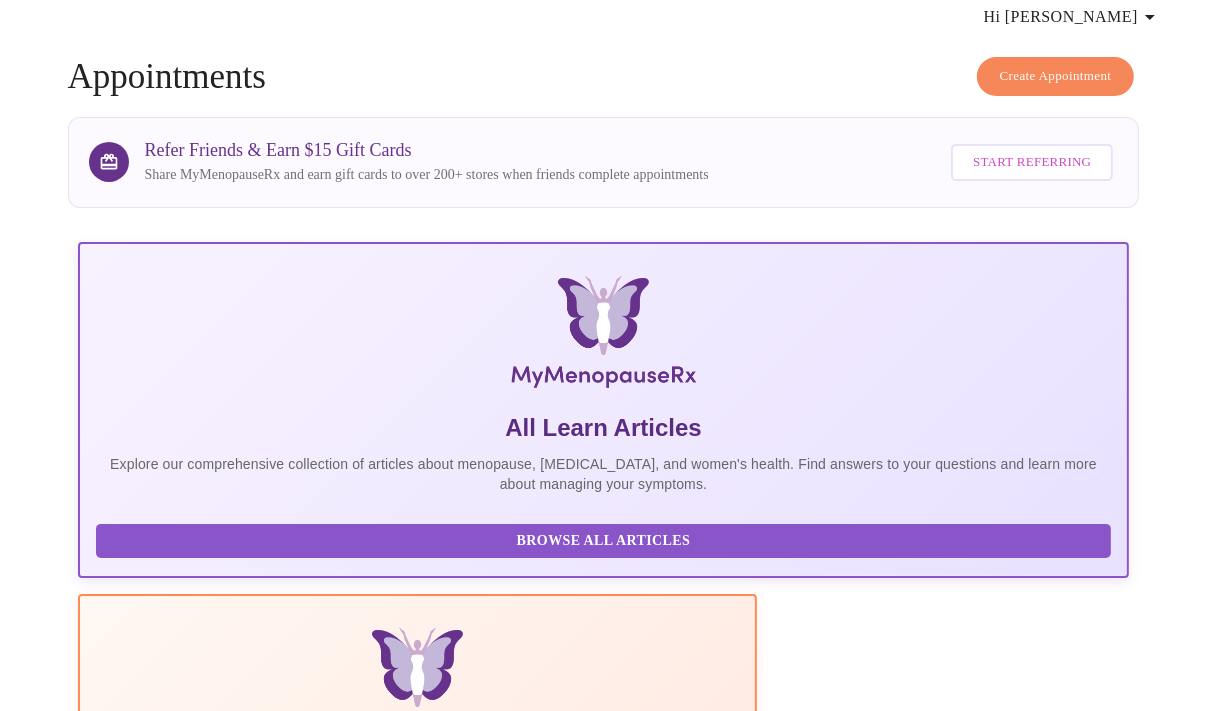 scroll, scrollTop: 0, scrollLeft: 0, axis: both 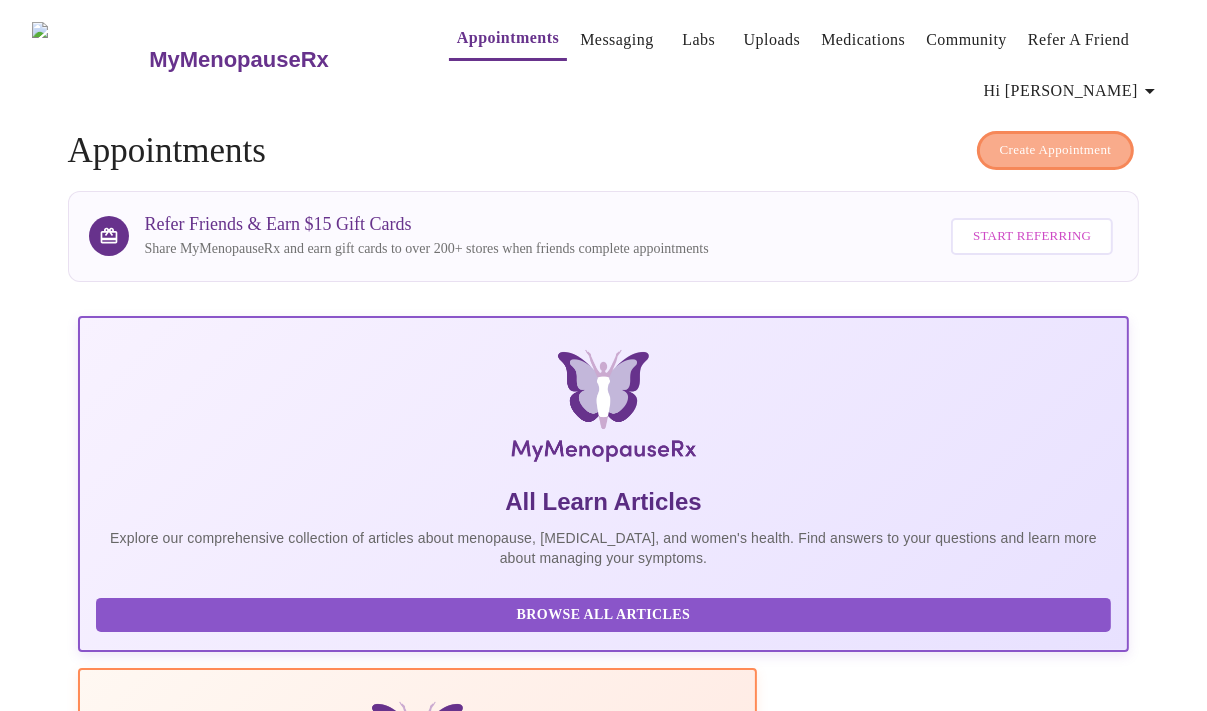 click on "Create Appointment" at bounding box center [1056, 150] 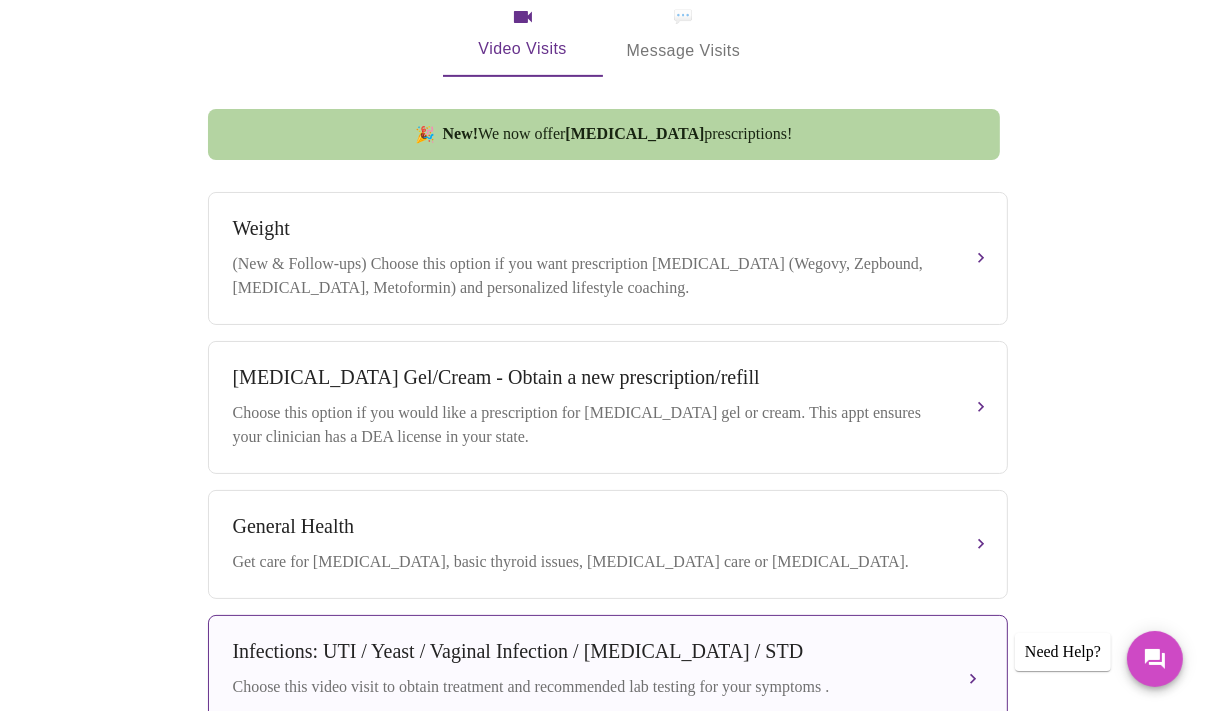 scroll, scrollTop: 686, scrollLeft: 0, axis: vertical 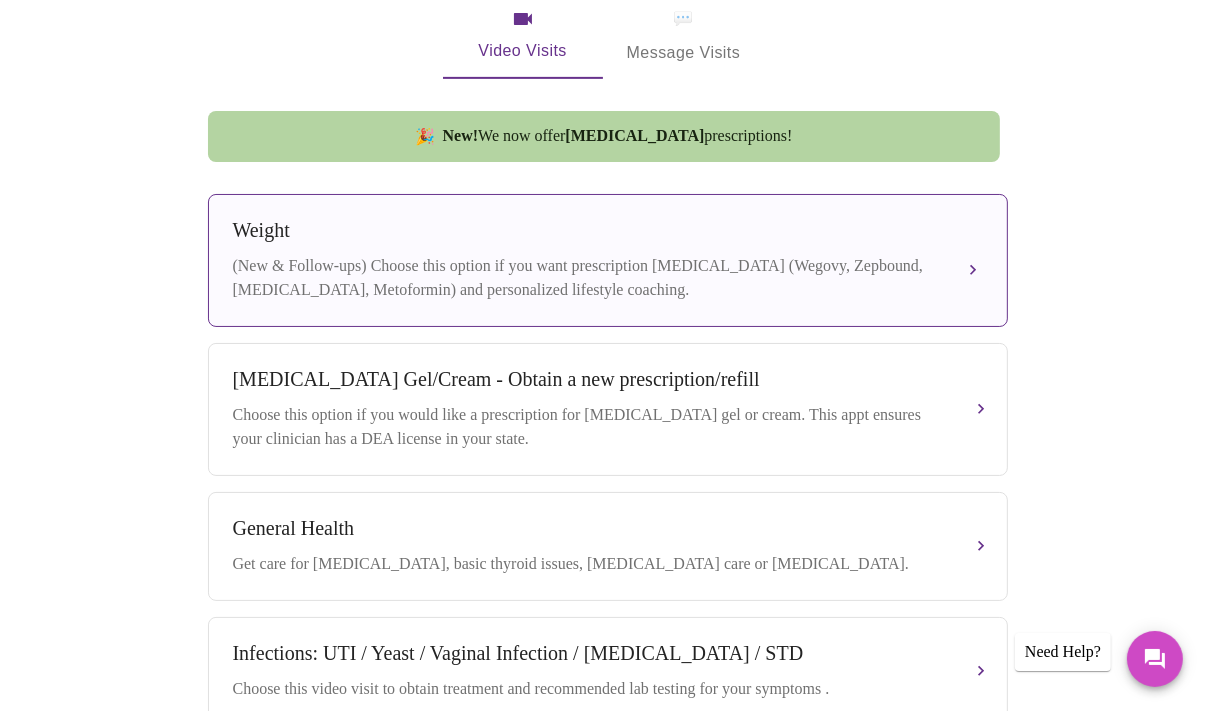 click on "(New & Follow-ups) Choose this option if you want prescription [MEDICAL_DATA] (Wegovy, Zepbound, [MEDICAL_DATA], Metoformin) and personalized lifestyle coaching." at bounding box center [588, 278] 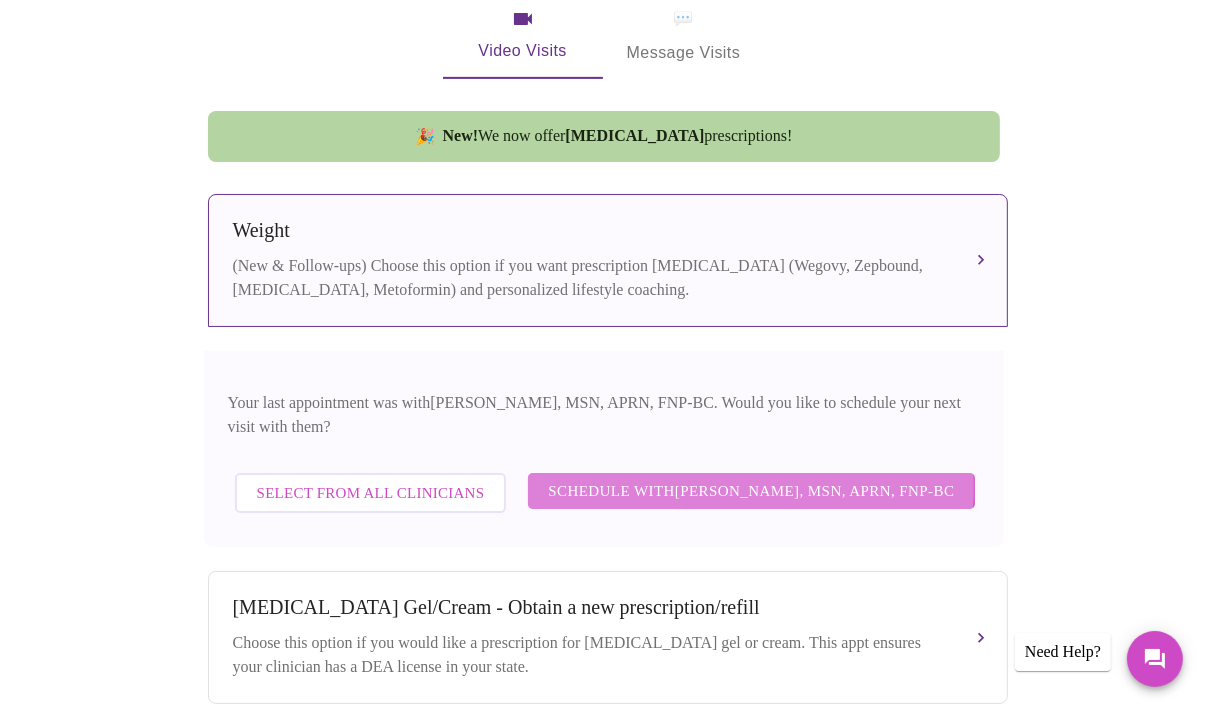 click on "Schedule with  [PERSON_NAME], MSN, APRN, FNP-BC" at bounding box center (751, 491) 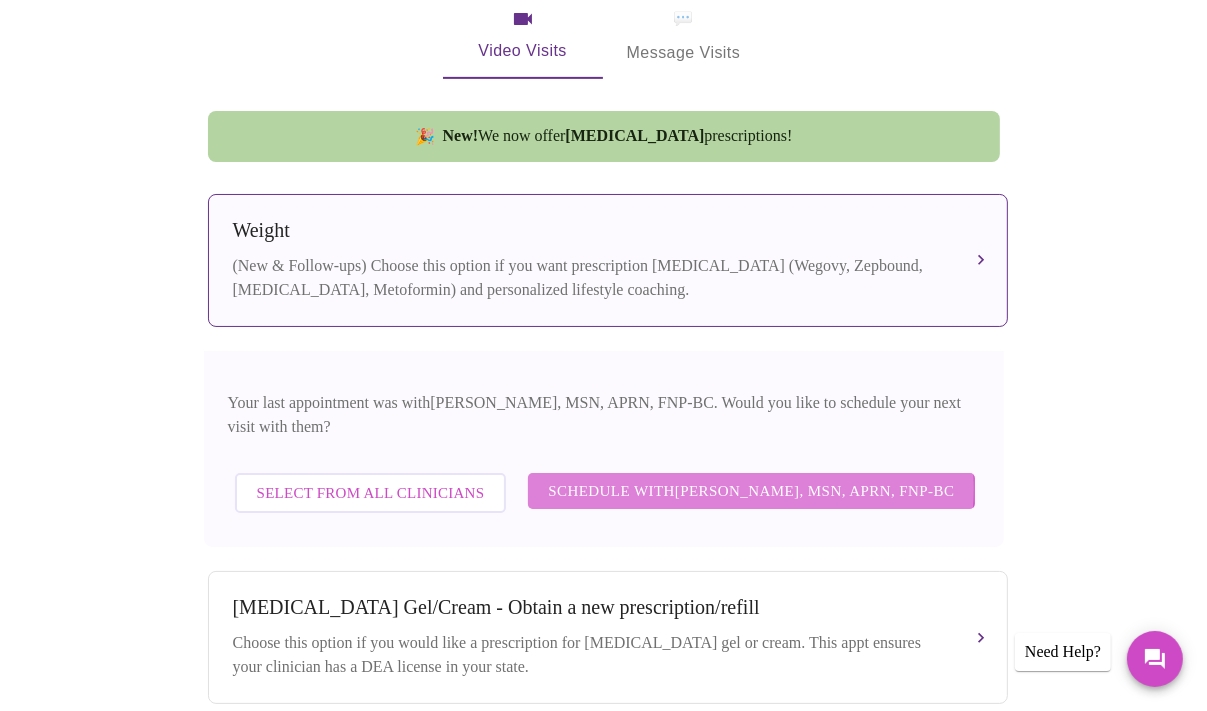 scroll, scrollTop: 100, scrollLeft: 0, axis: vertical 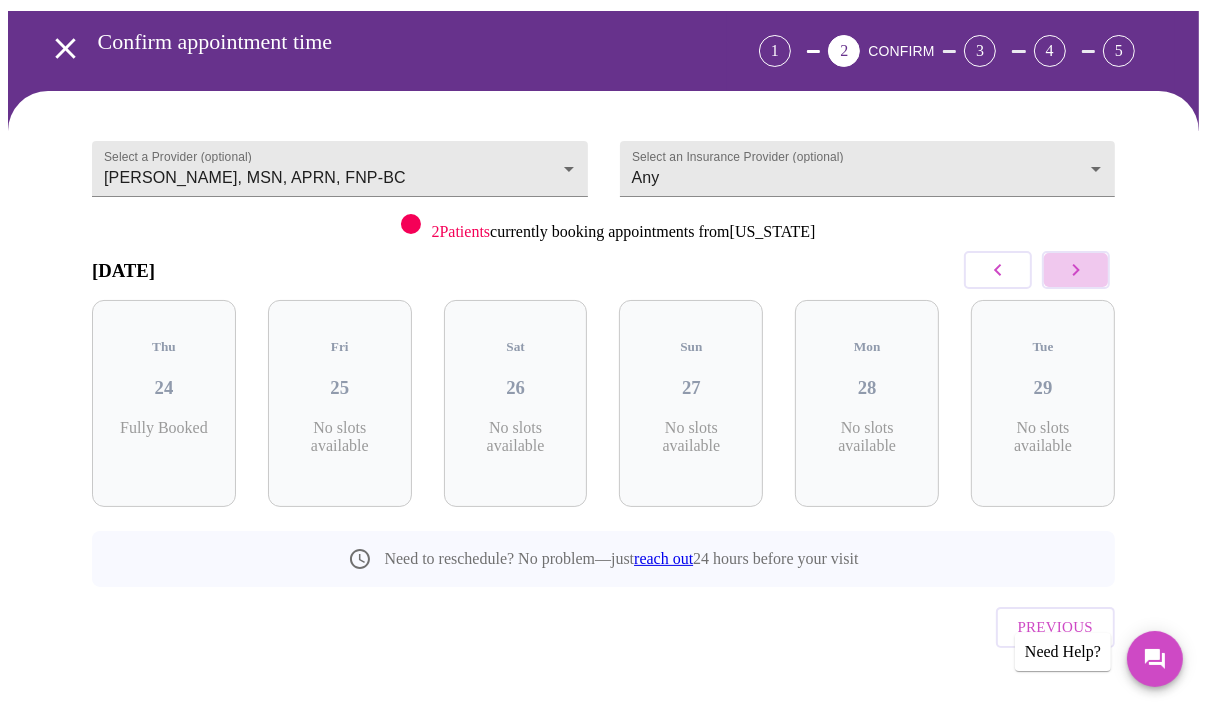 click 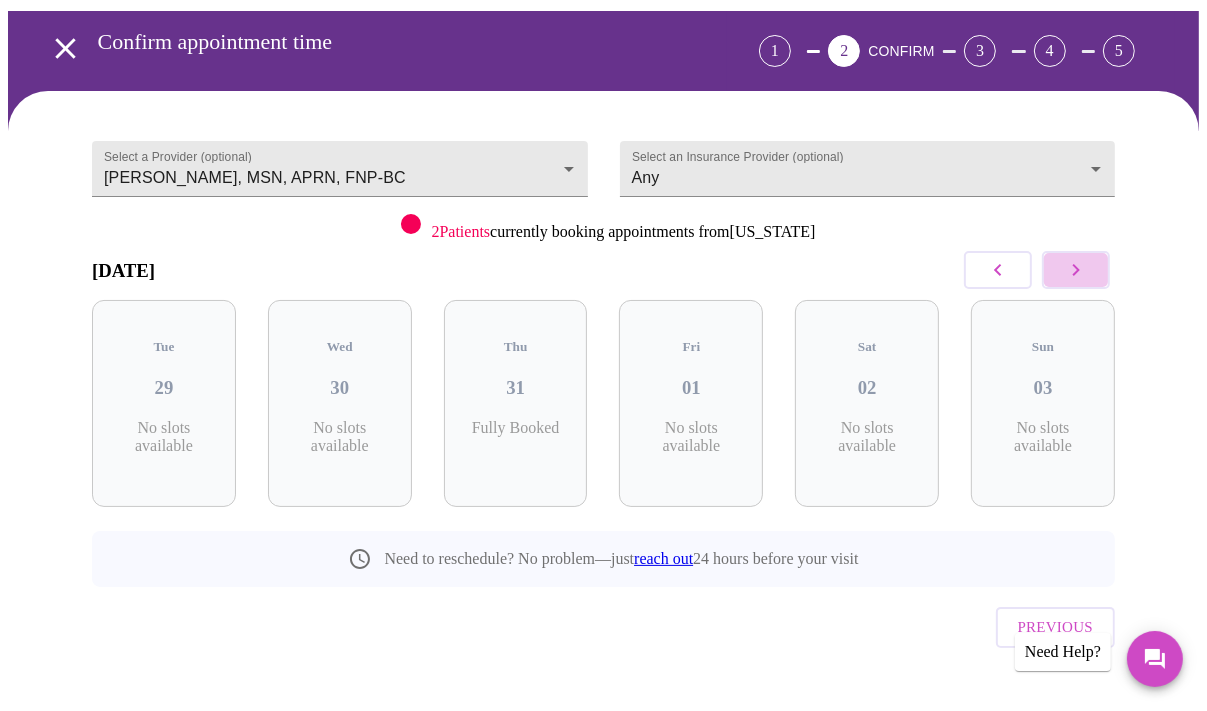click 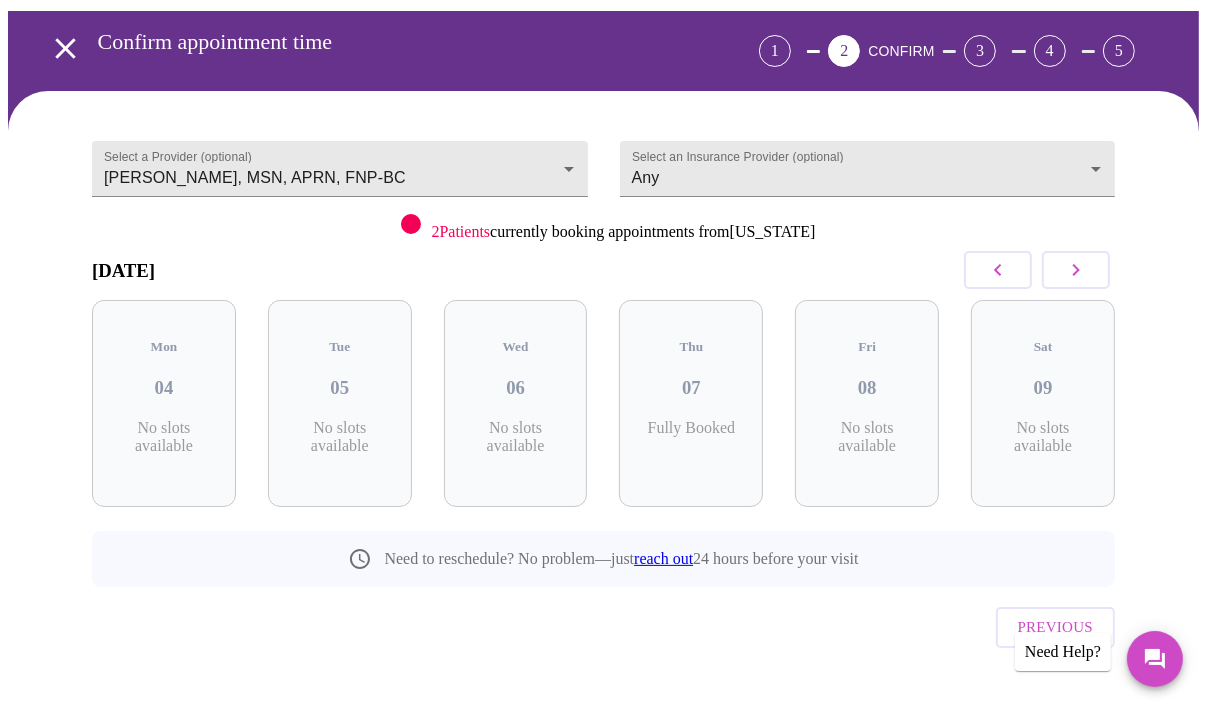 click 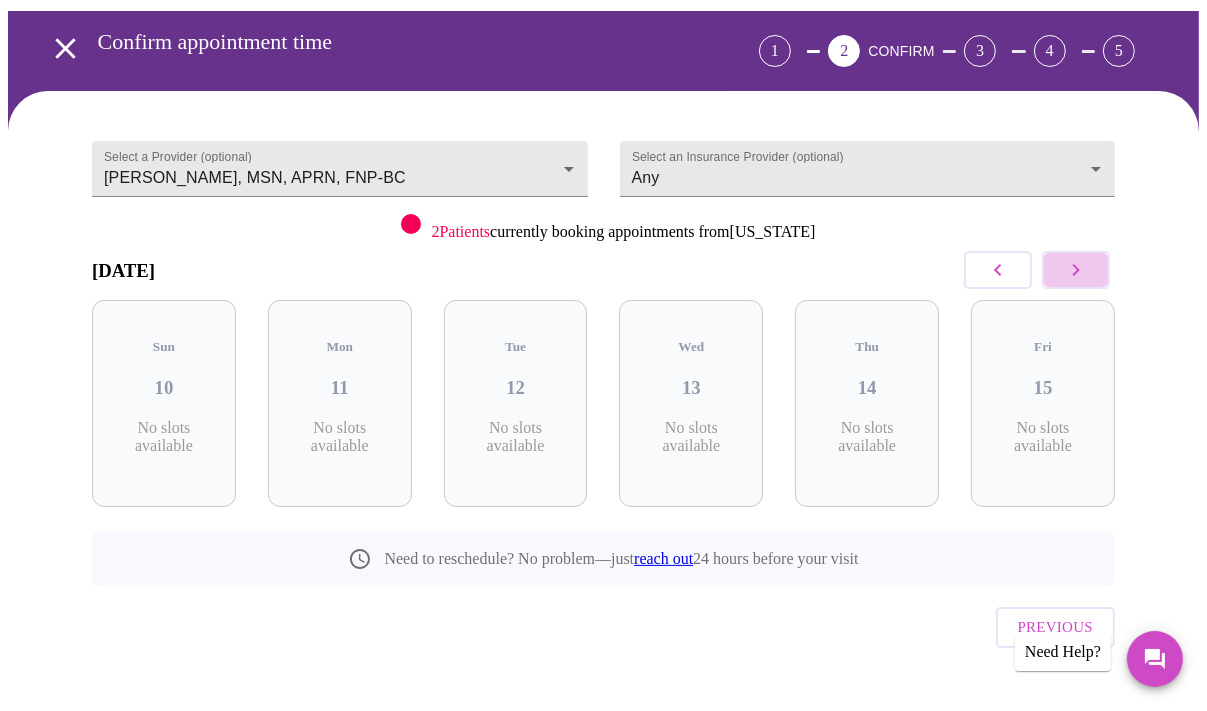 click 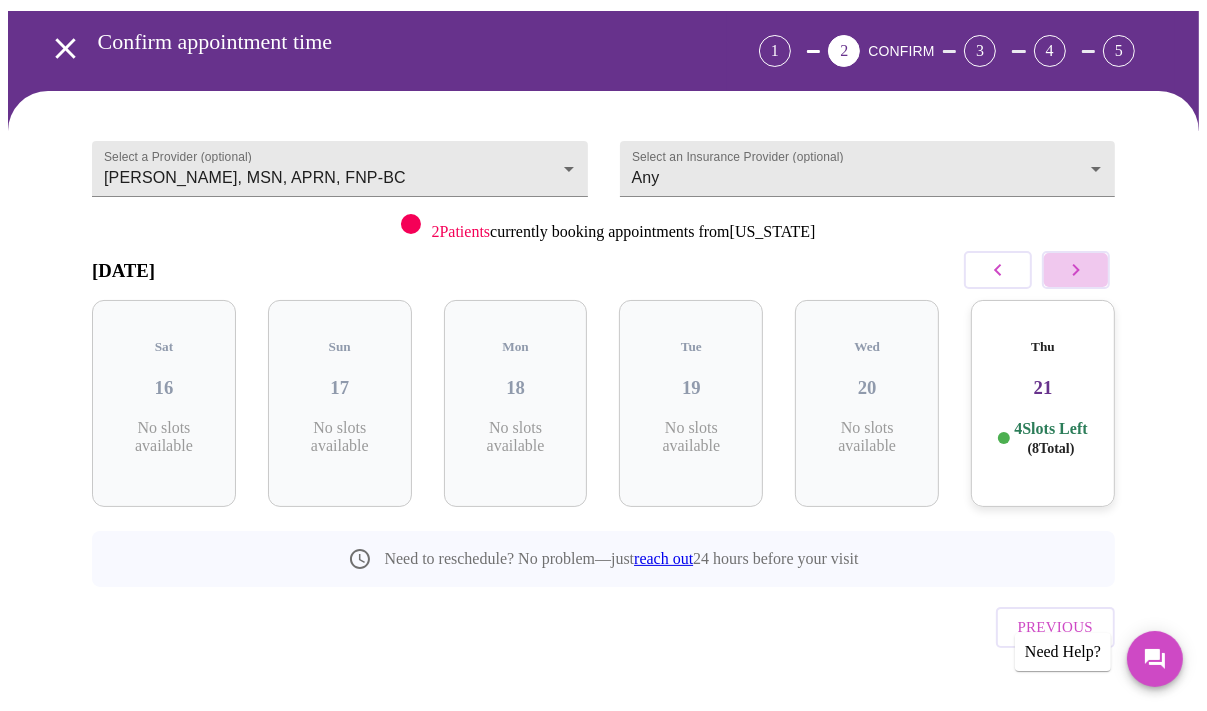 click 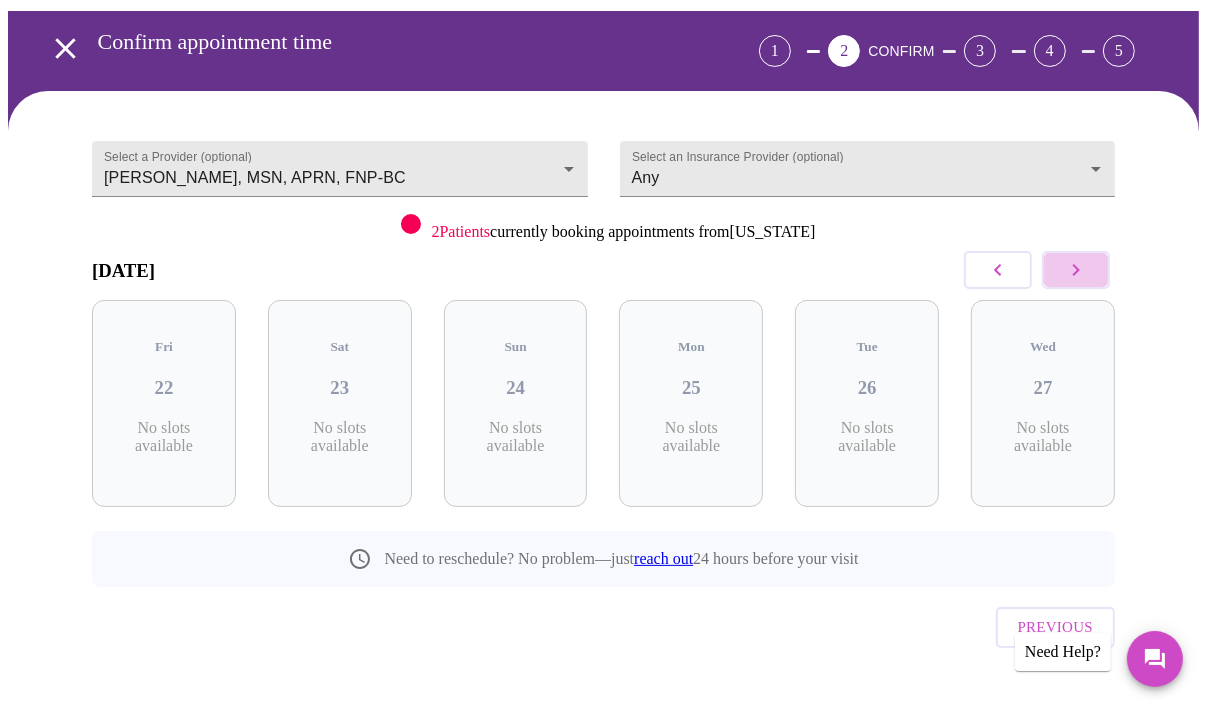 click 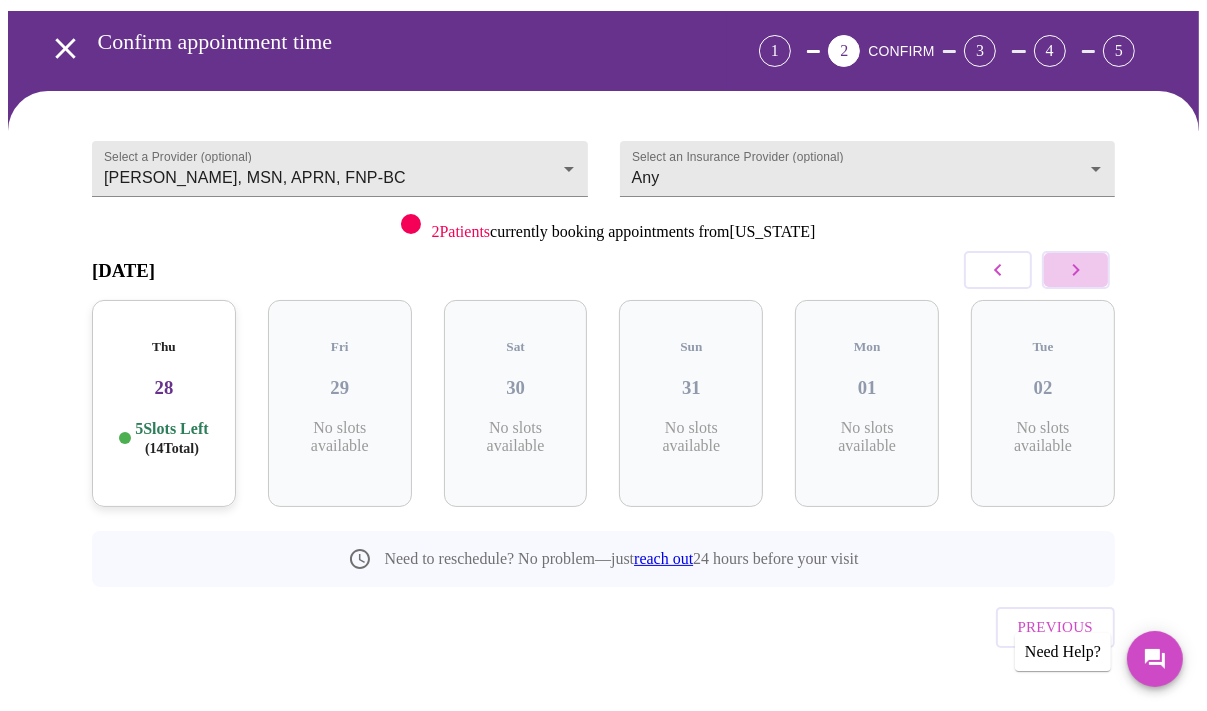click 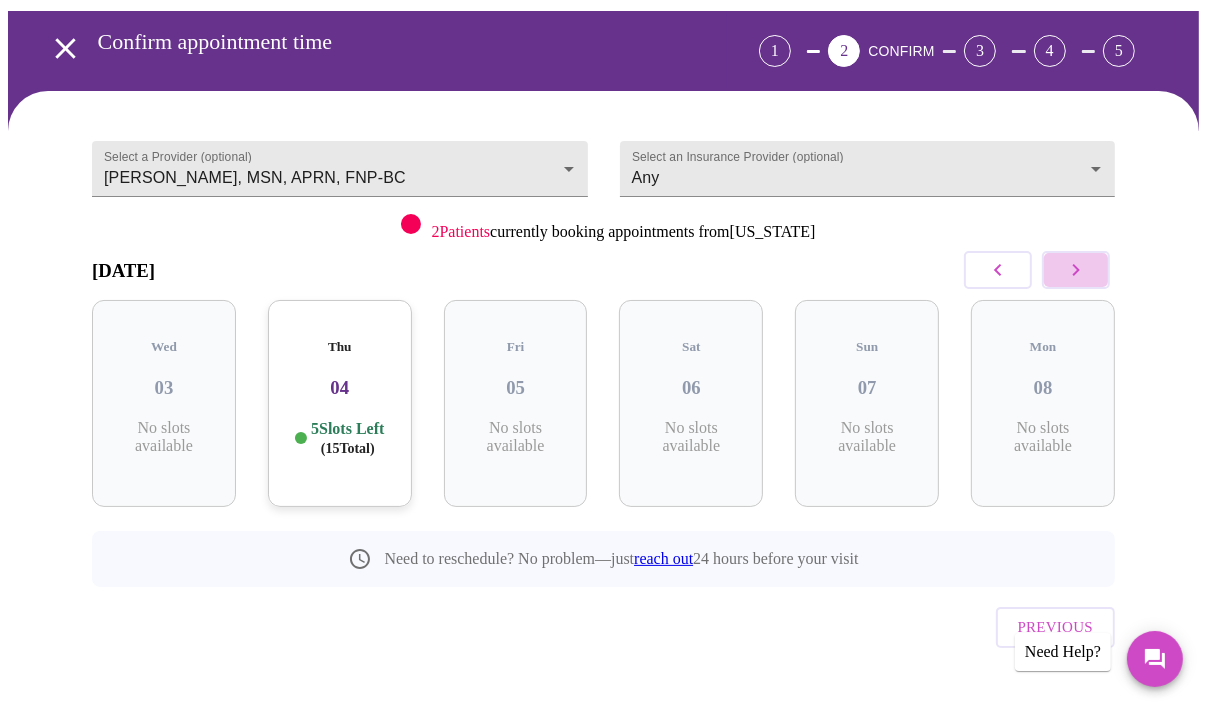 click 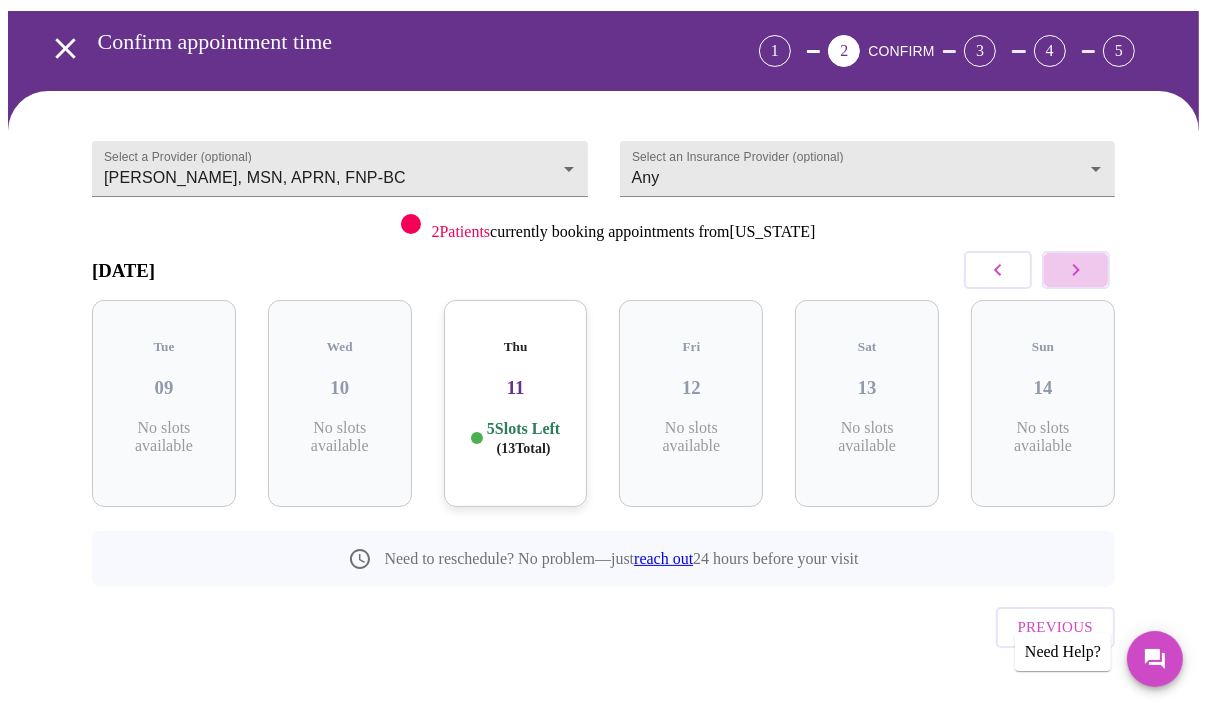 click 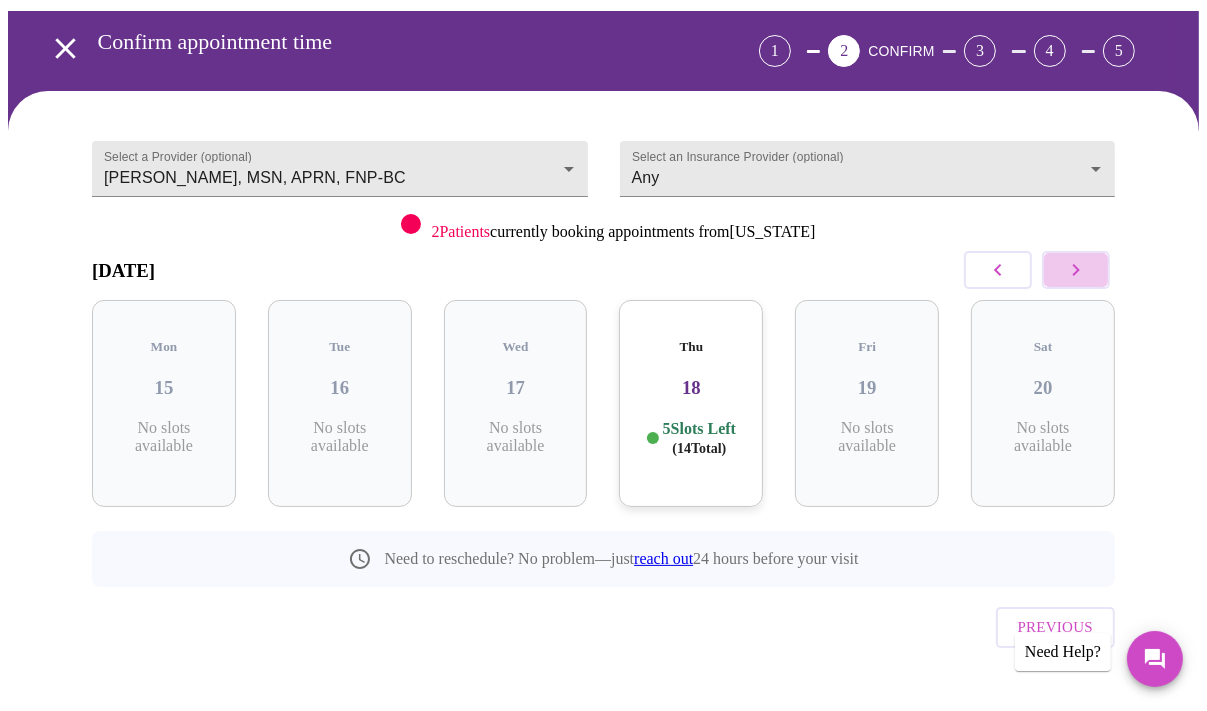 click 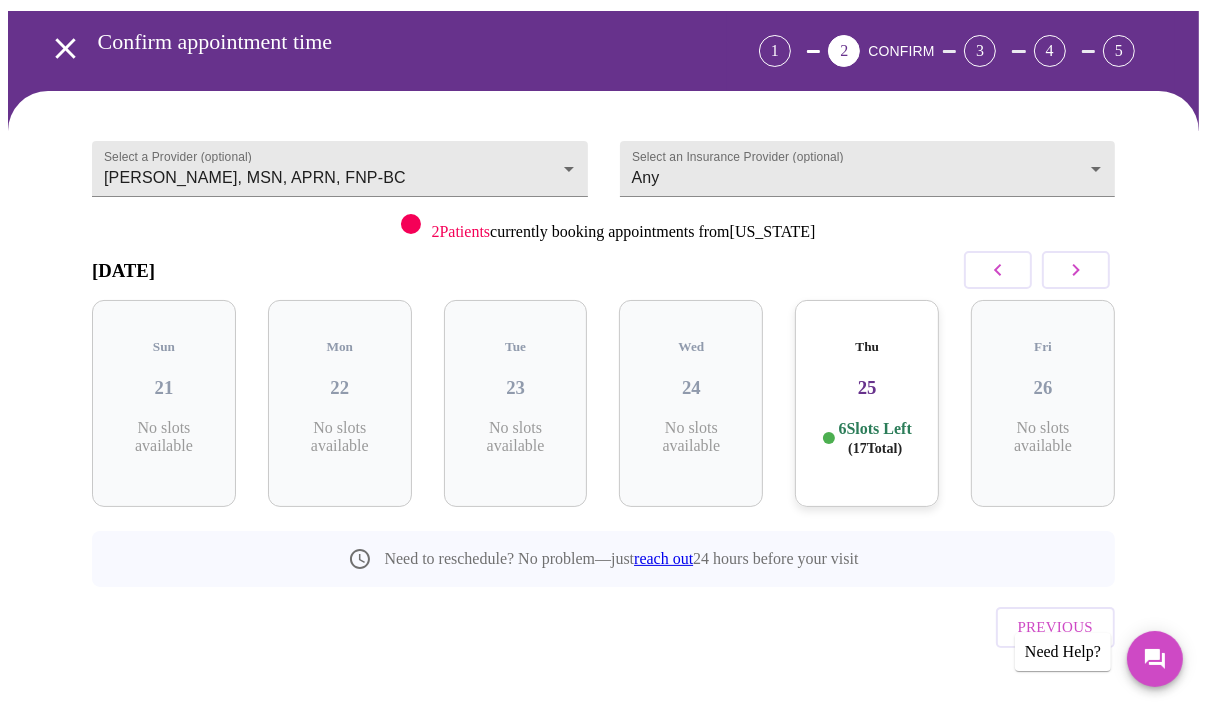 click on "6  Slots Left ( 17  Total)" at bounding box center (875, 438) 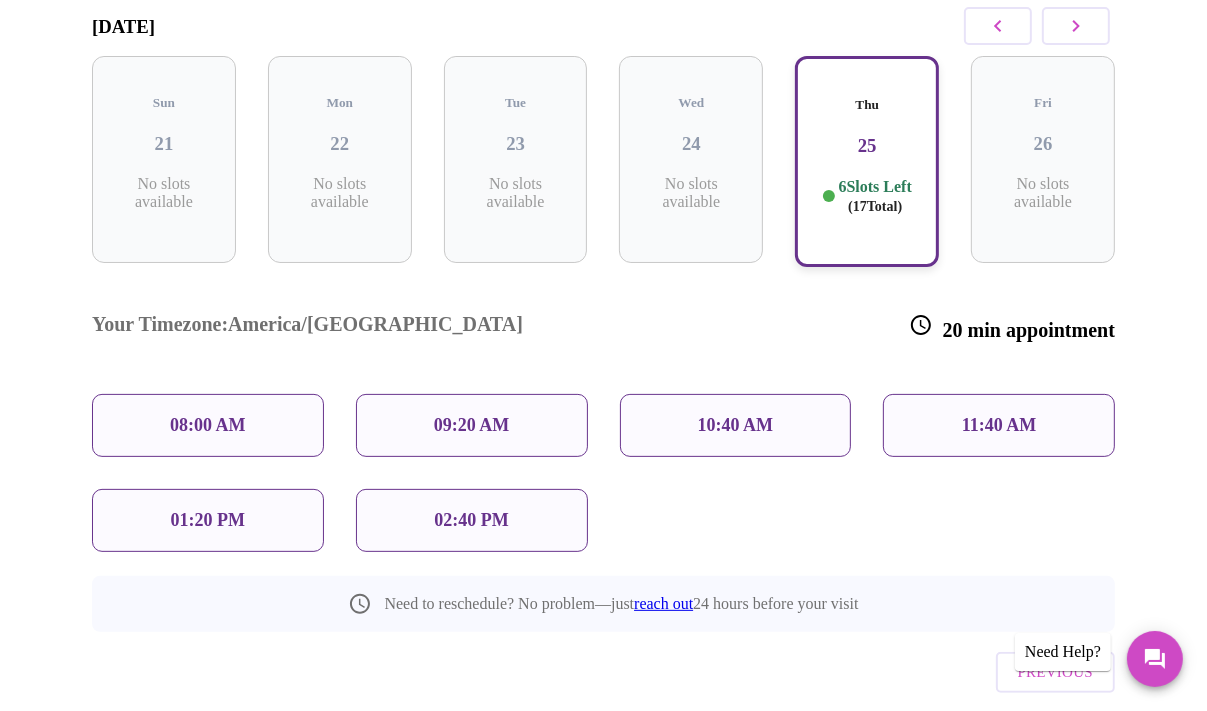 scroll, scrollTop: 346, scrollLeft: 0, axis: vertical 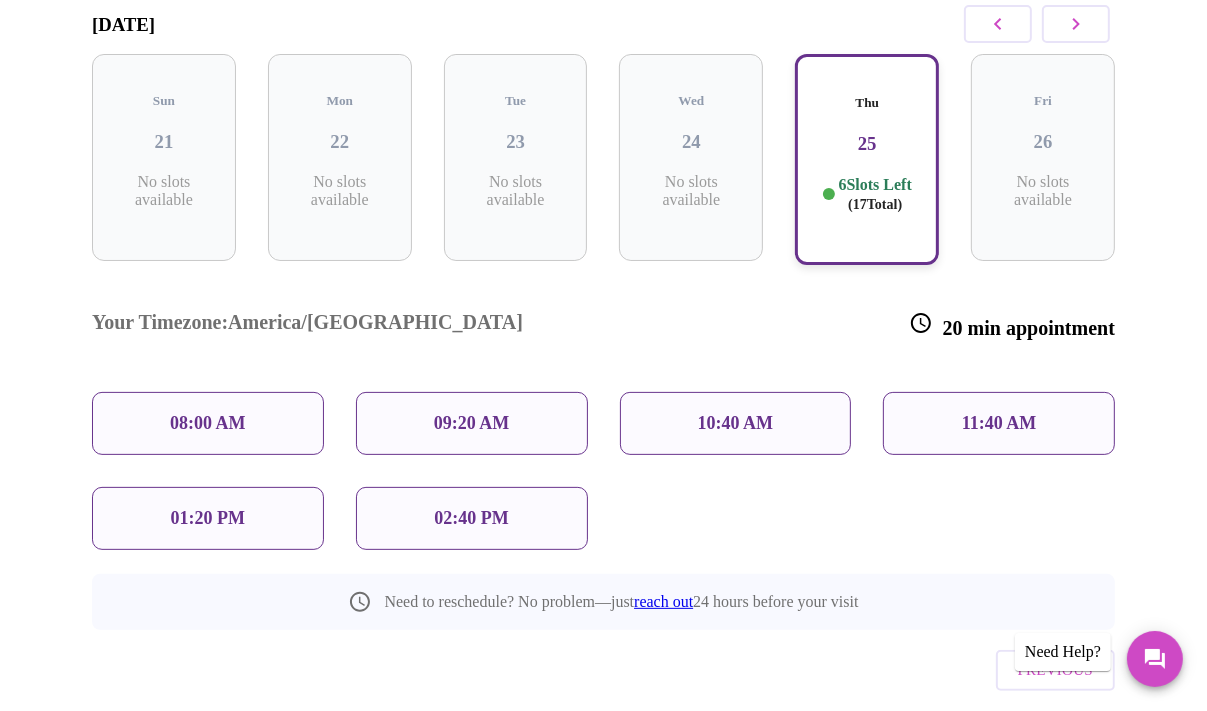 click on "02:40 PM" at bounding box center (472, 518) 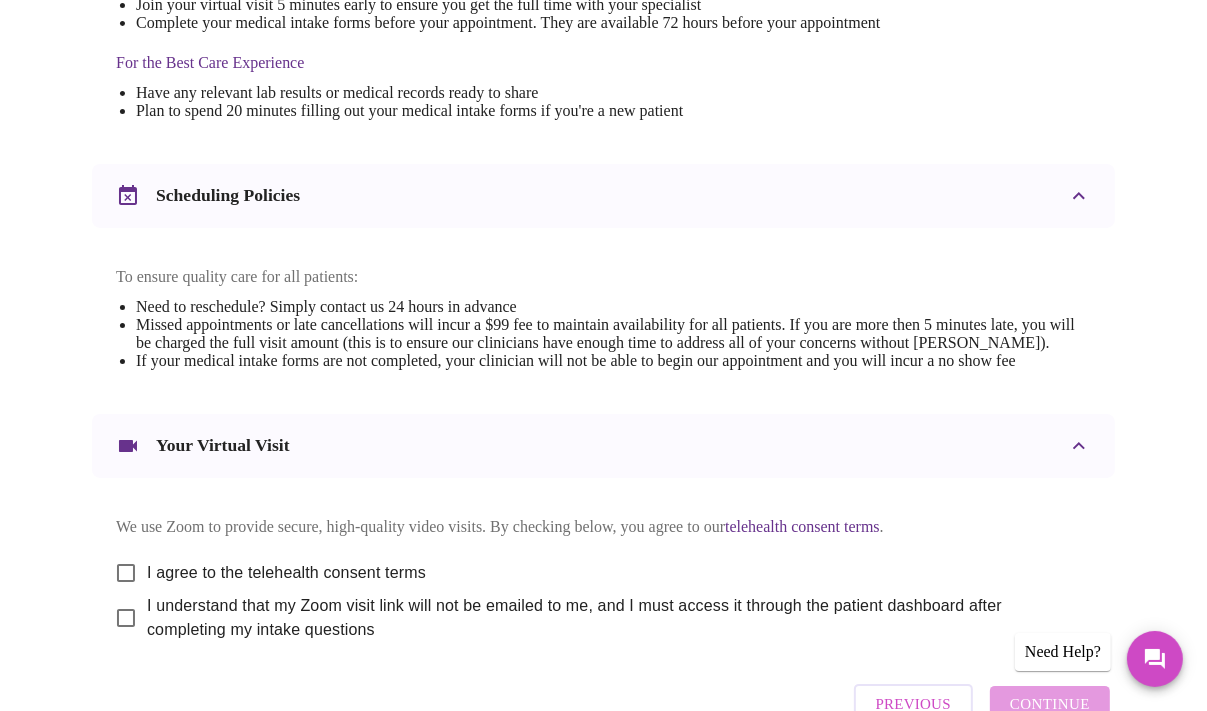 scroll, scrollTop: 819, scrollLeft: 0, axis: vertical 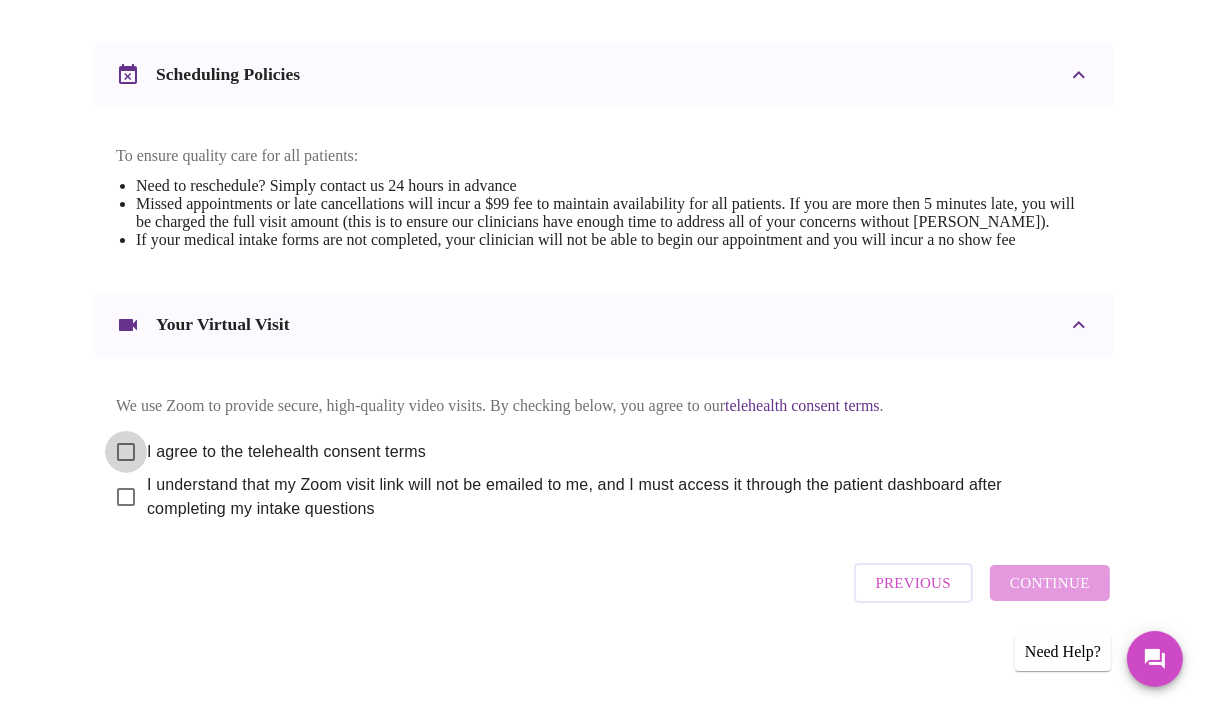 click on "I agree to the telehealth consent terms" at bounding box center [126, 452] 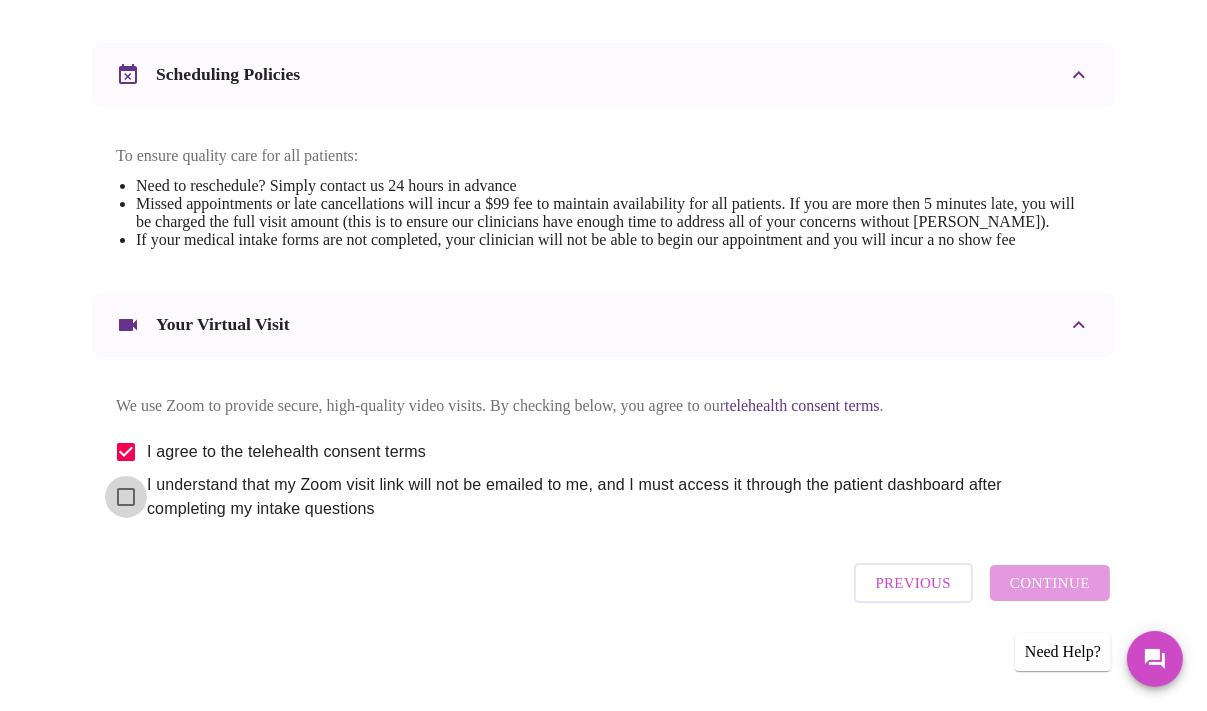 click on "I understand that my Zoom visit link will not be emailed to me, and I must access it through the patient dashboard after completing my intake questions" at bounding box center [126, 497] 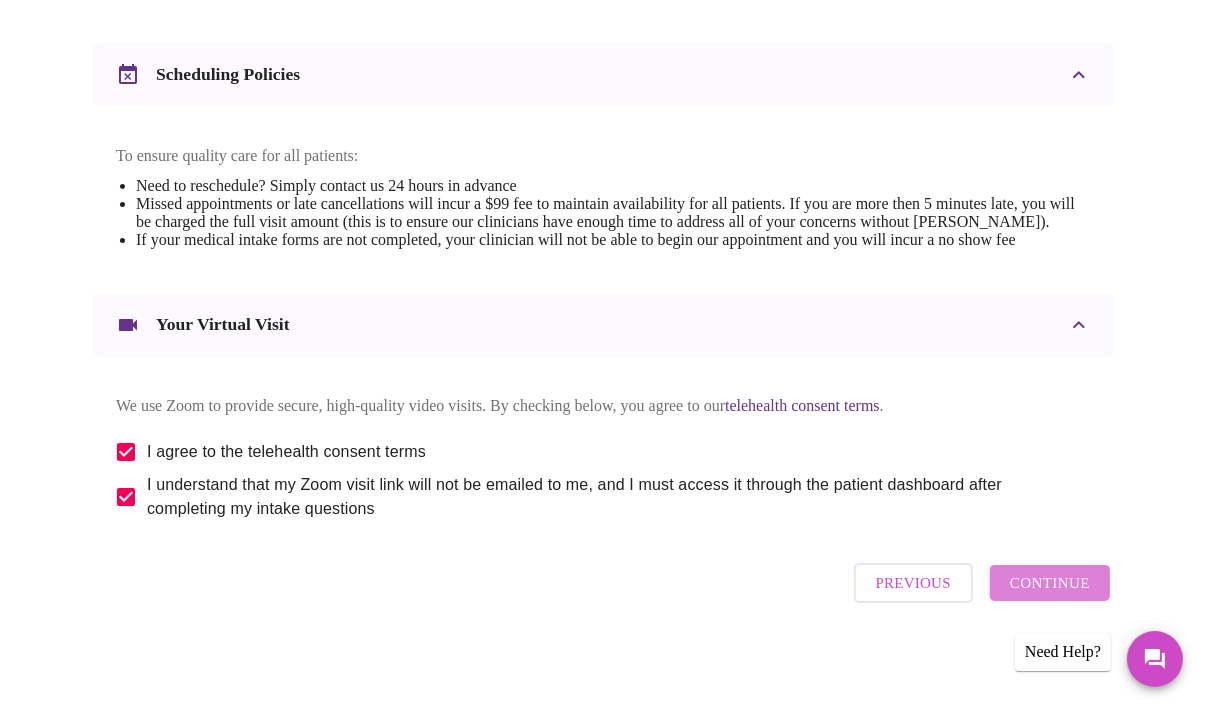 click on "Continue" at bounding box center (1050, 583) 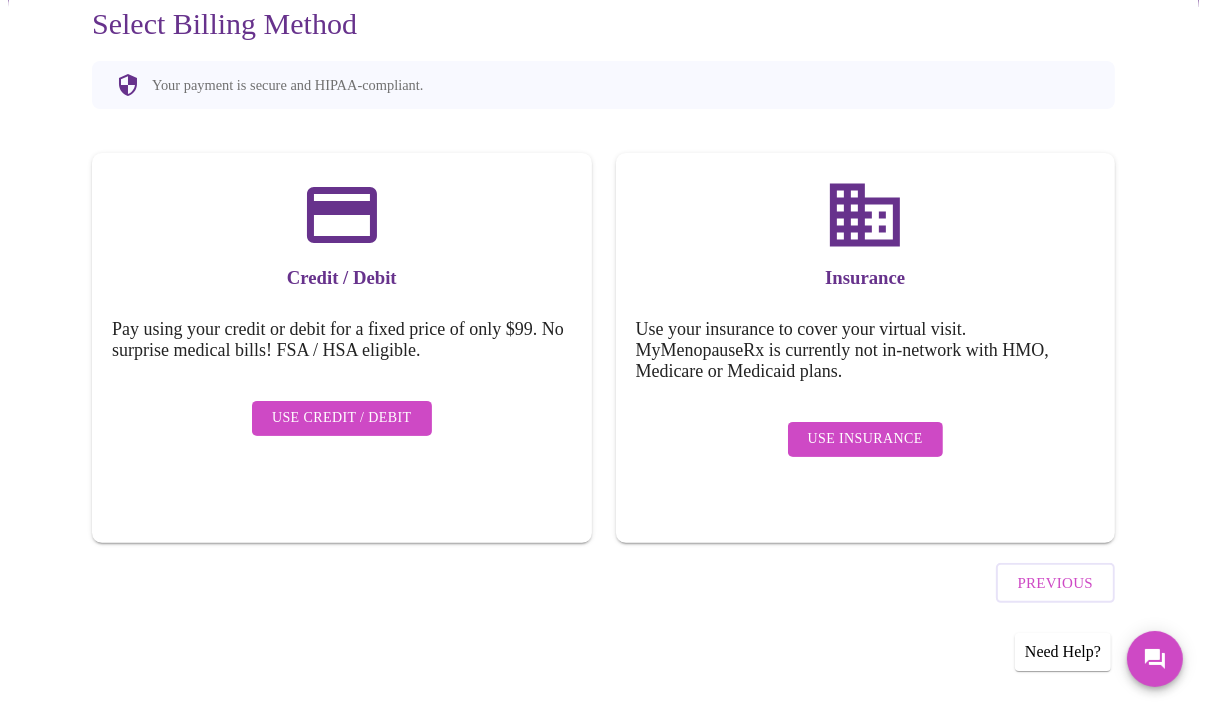 scroll, scrollTop: 166, scrollLeft: 0, axis: vertical 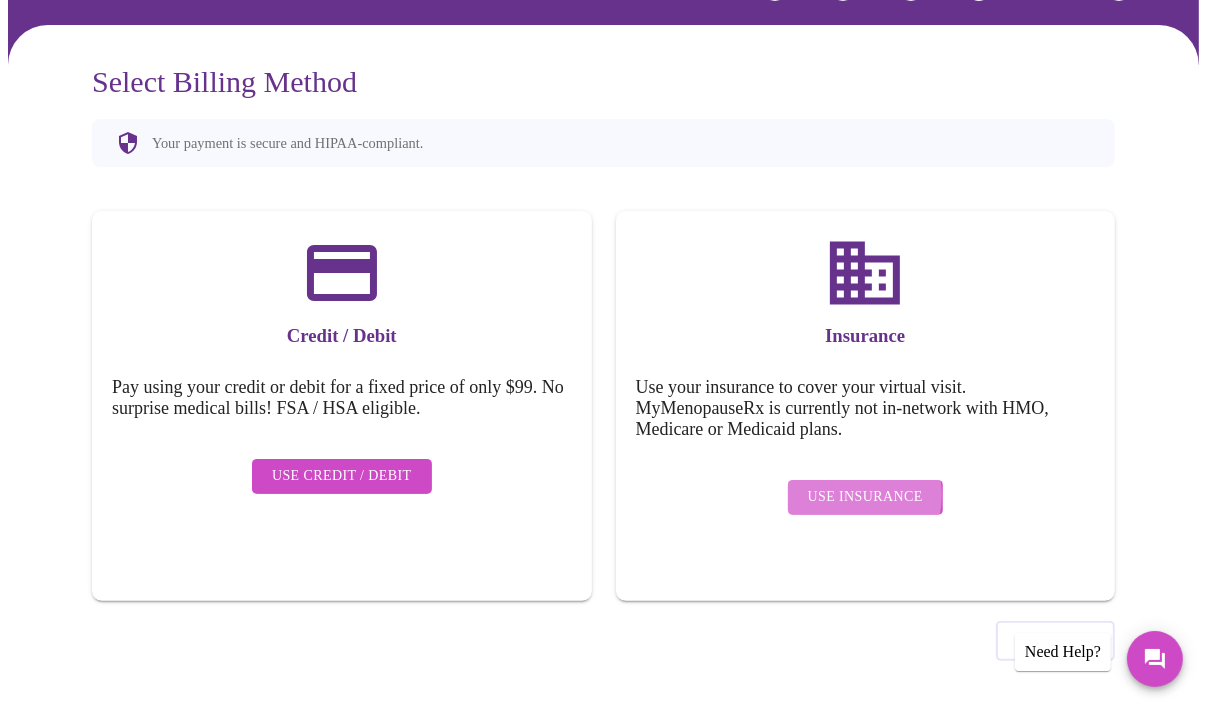 click on "Use Insurance" at bounding box center (865, 497) 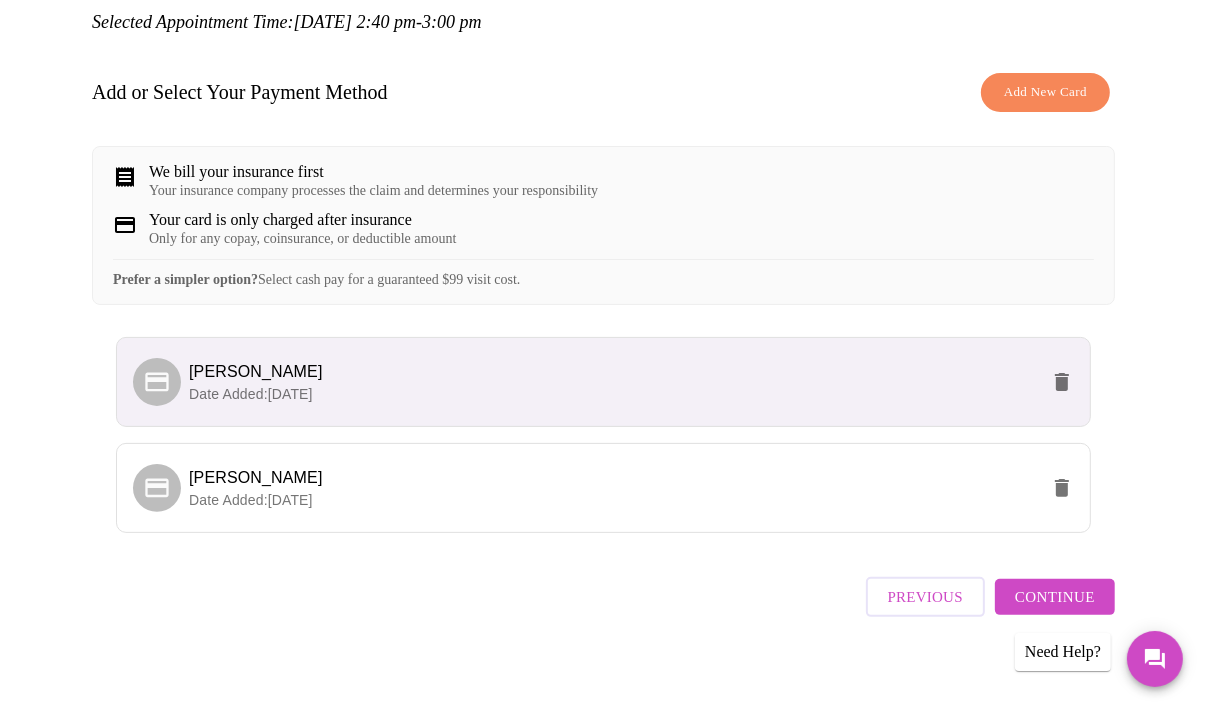 scroll, scrollTop: 283, scrollLeft: 0, axis: vertical 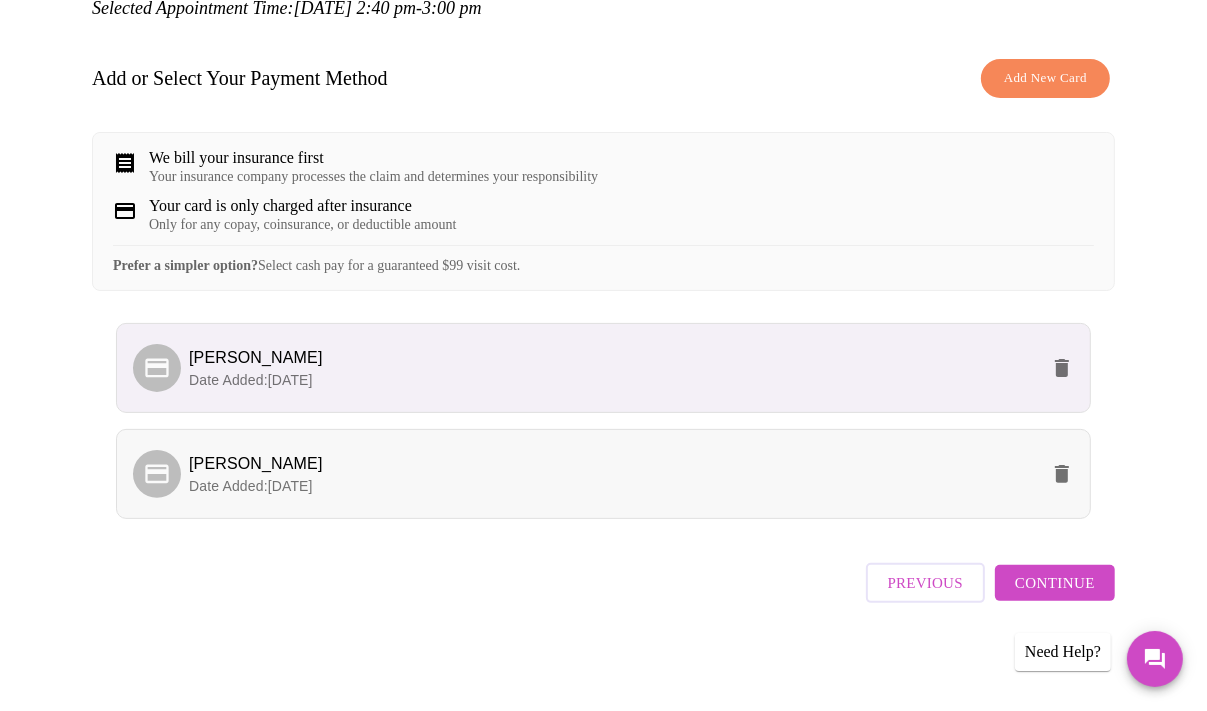 click on "Date Added:  [DATE]" at bounding box center [613, 486] 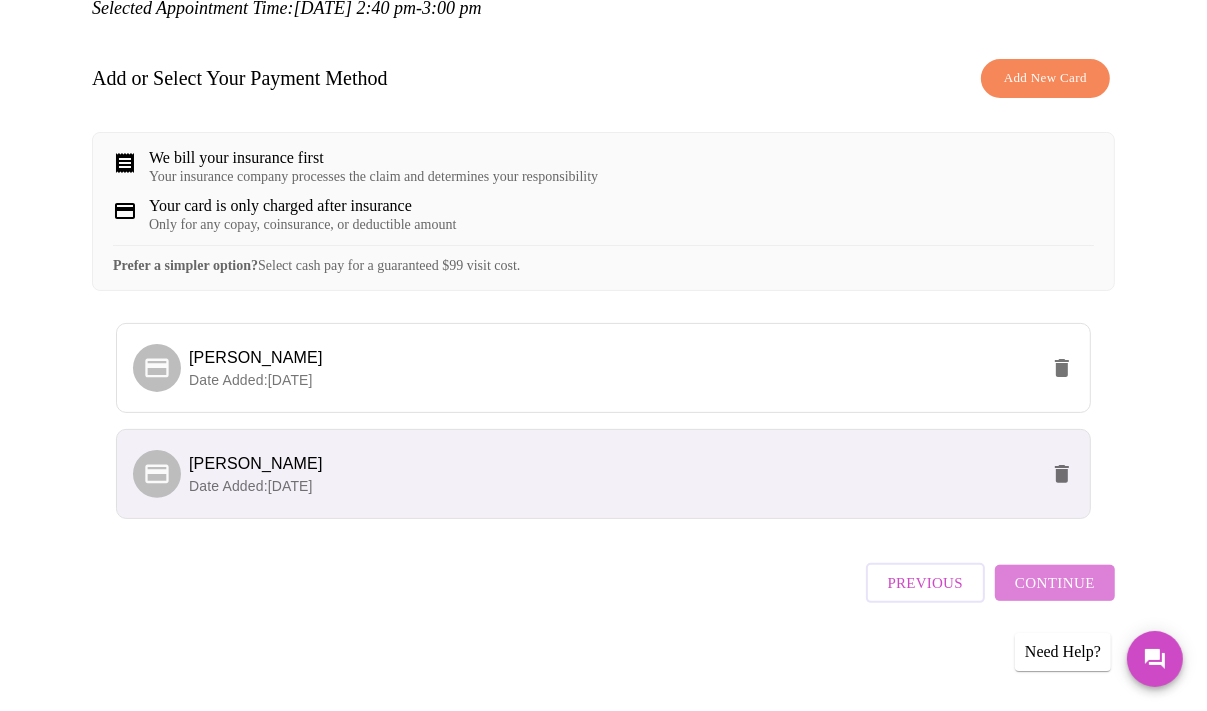 click on "Continue" at bounding box center (1055, 583) 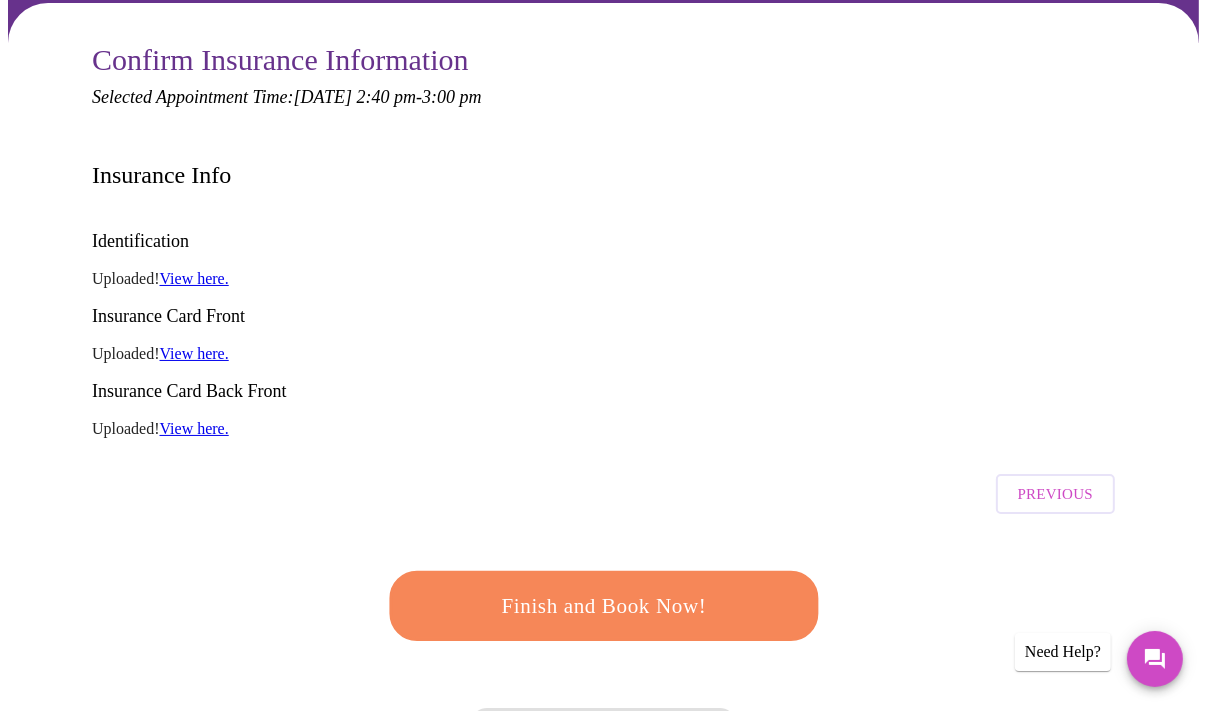 scroll, scrollTop: 190, scrollLeft: 0, axis: vertical 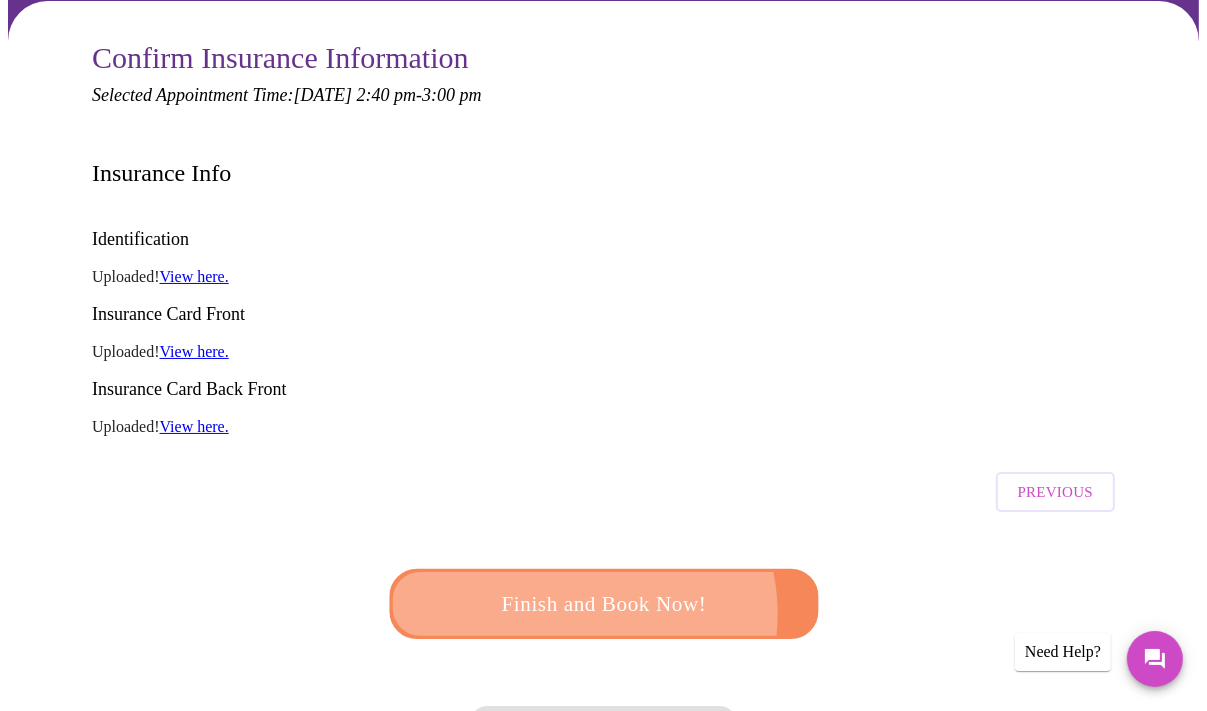 click on "Finish and Book Now!" at bounding box center [604, 603] 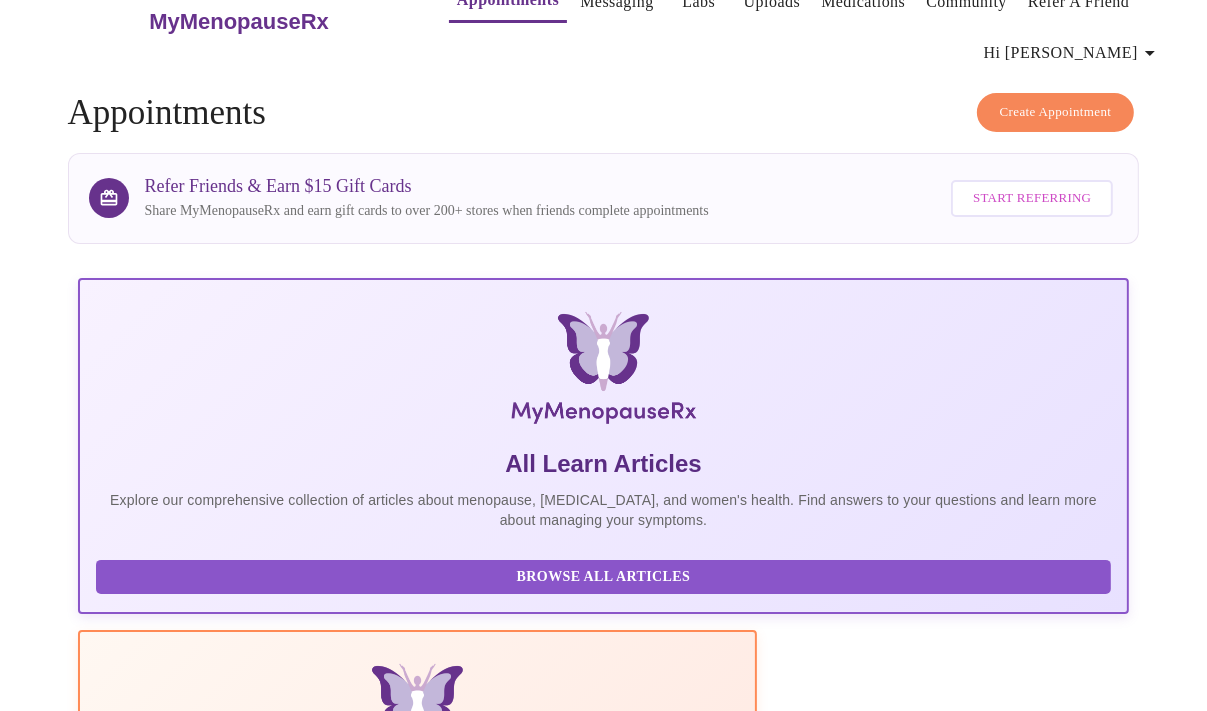 scroll, scrollTop: 0, scrollLeft: 0, axis: both 